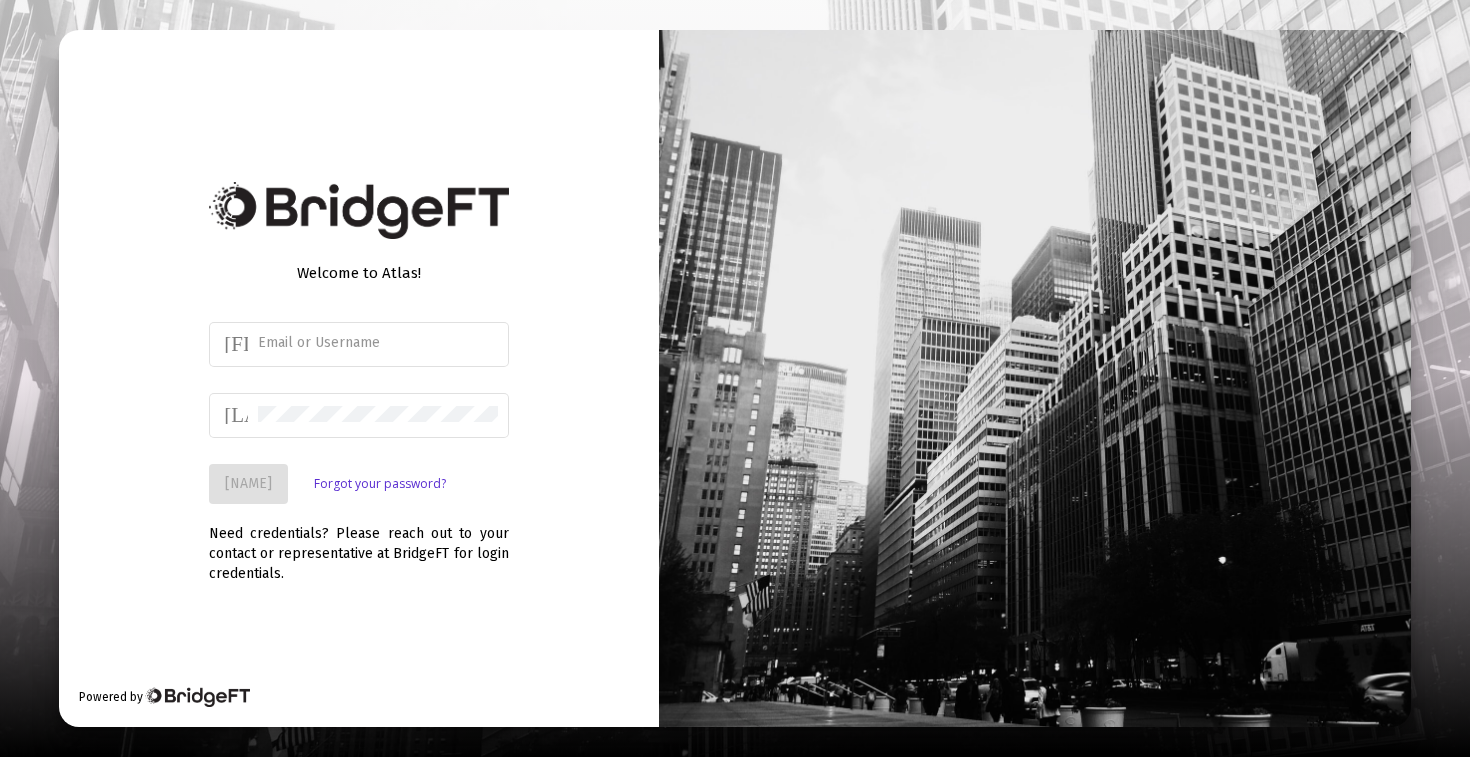 scroll, scrollTop: 0, scrollLeft: 0, axis: both 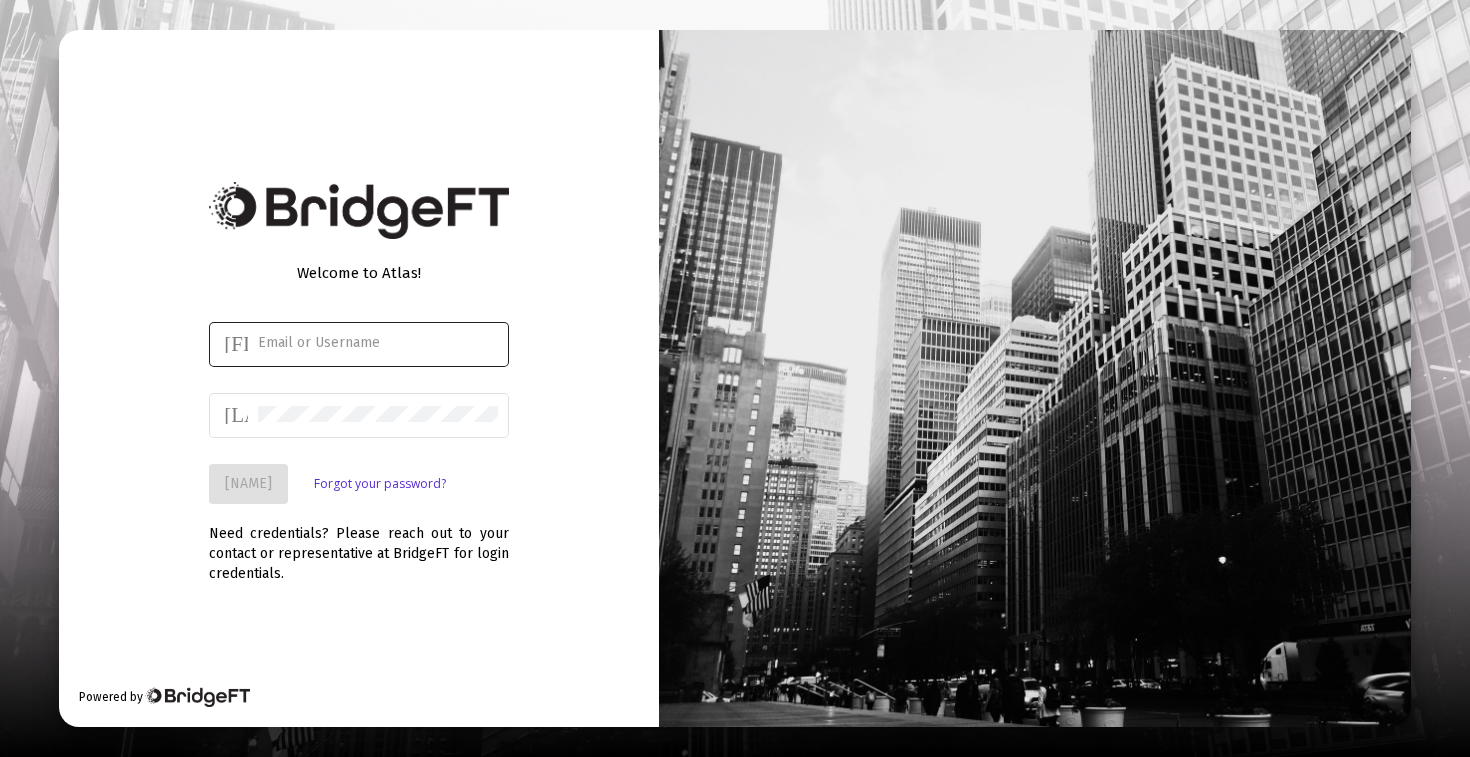 click at bounding box center [378, 342] 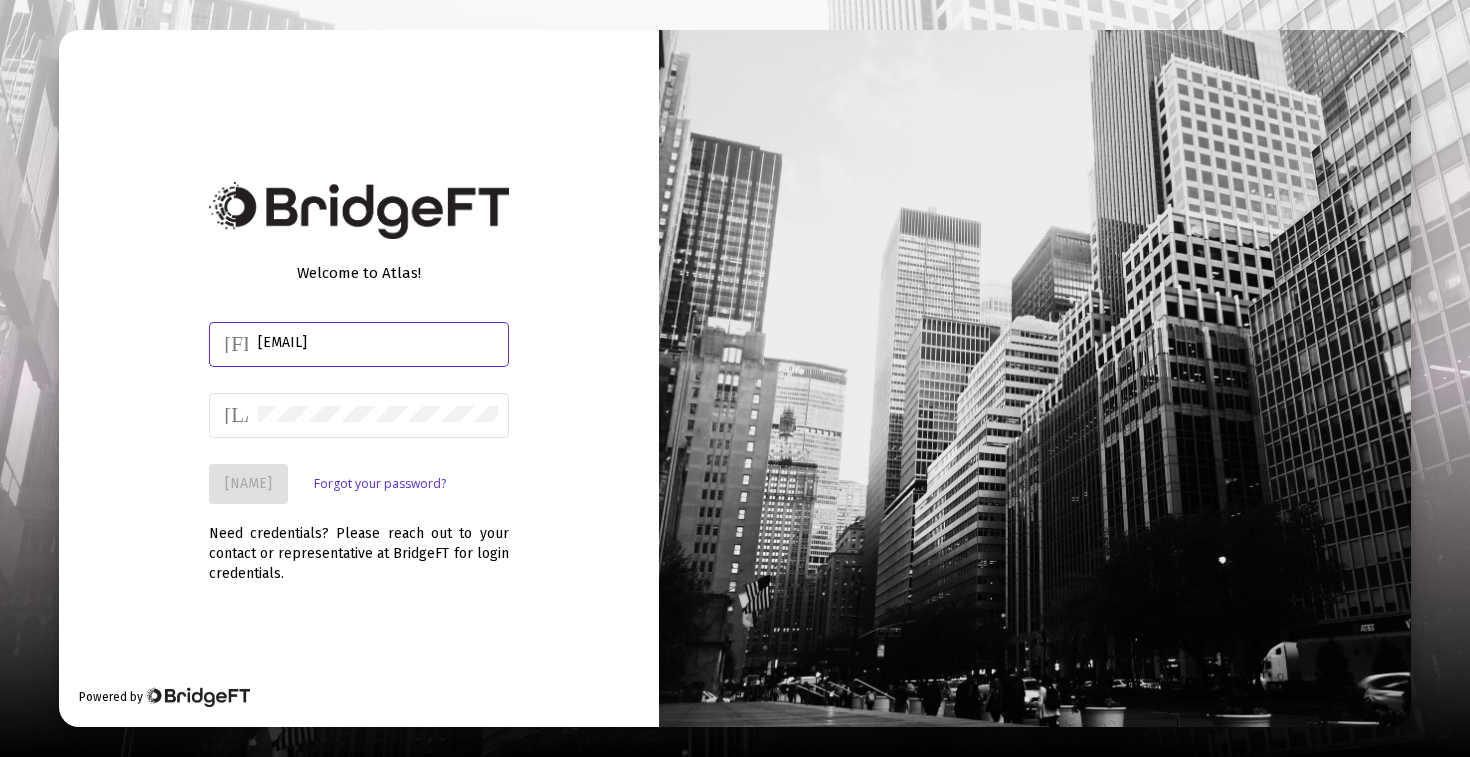 type on "[EMAIL]" 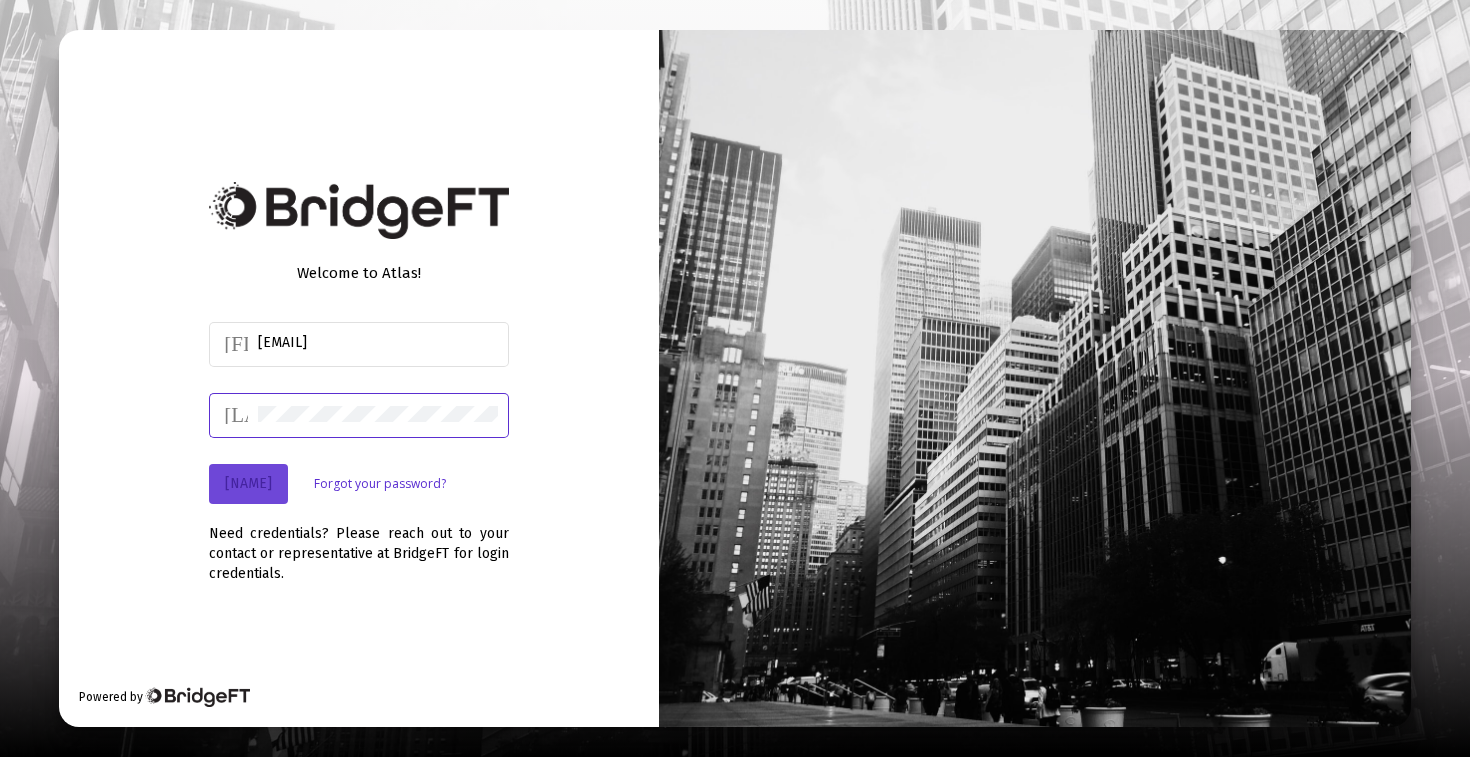 click on "[NAME]" at bounding box center [248, 483] 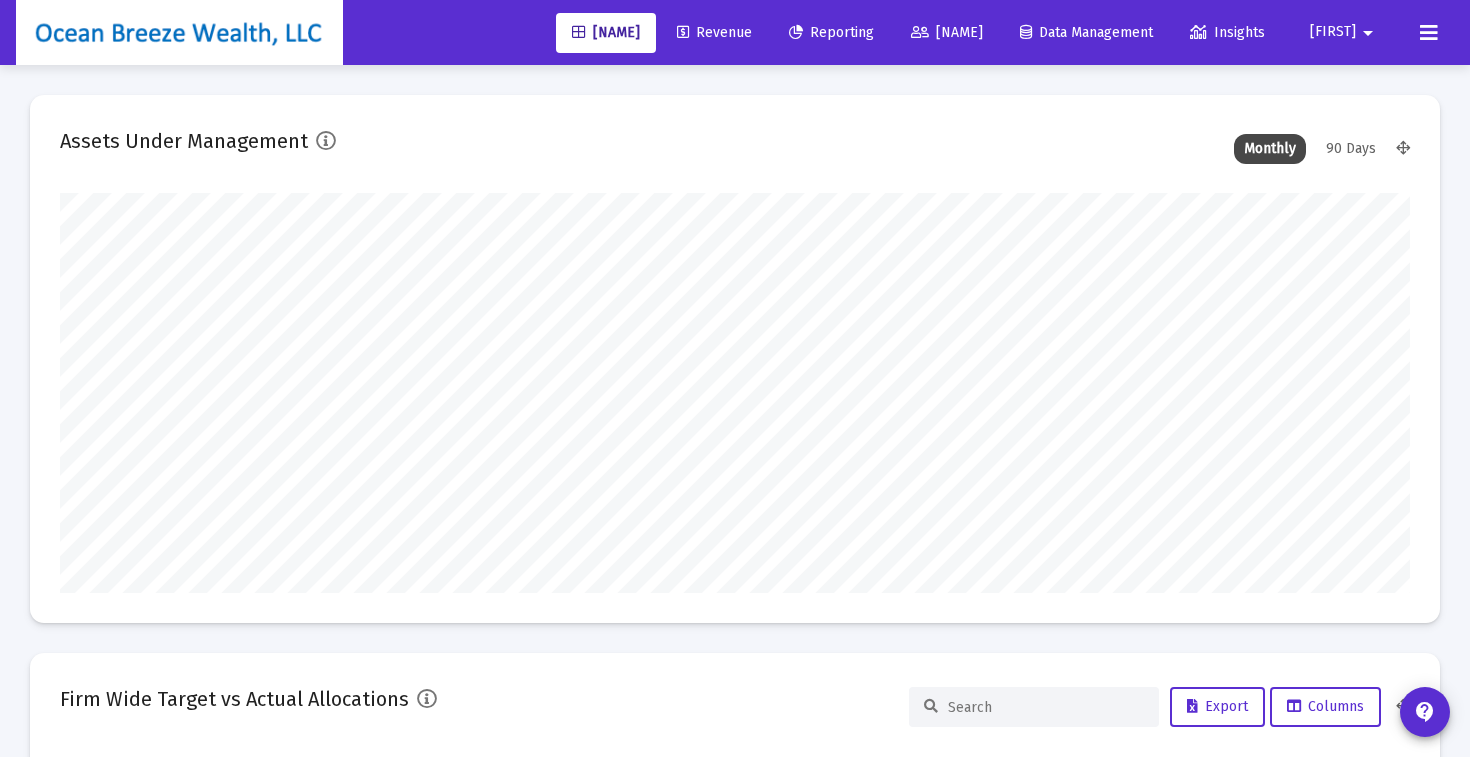 scroll, scrollTop: 999600, scrollLeft: 998650, axis: both 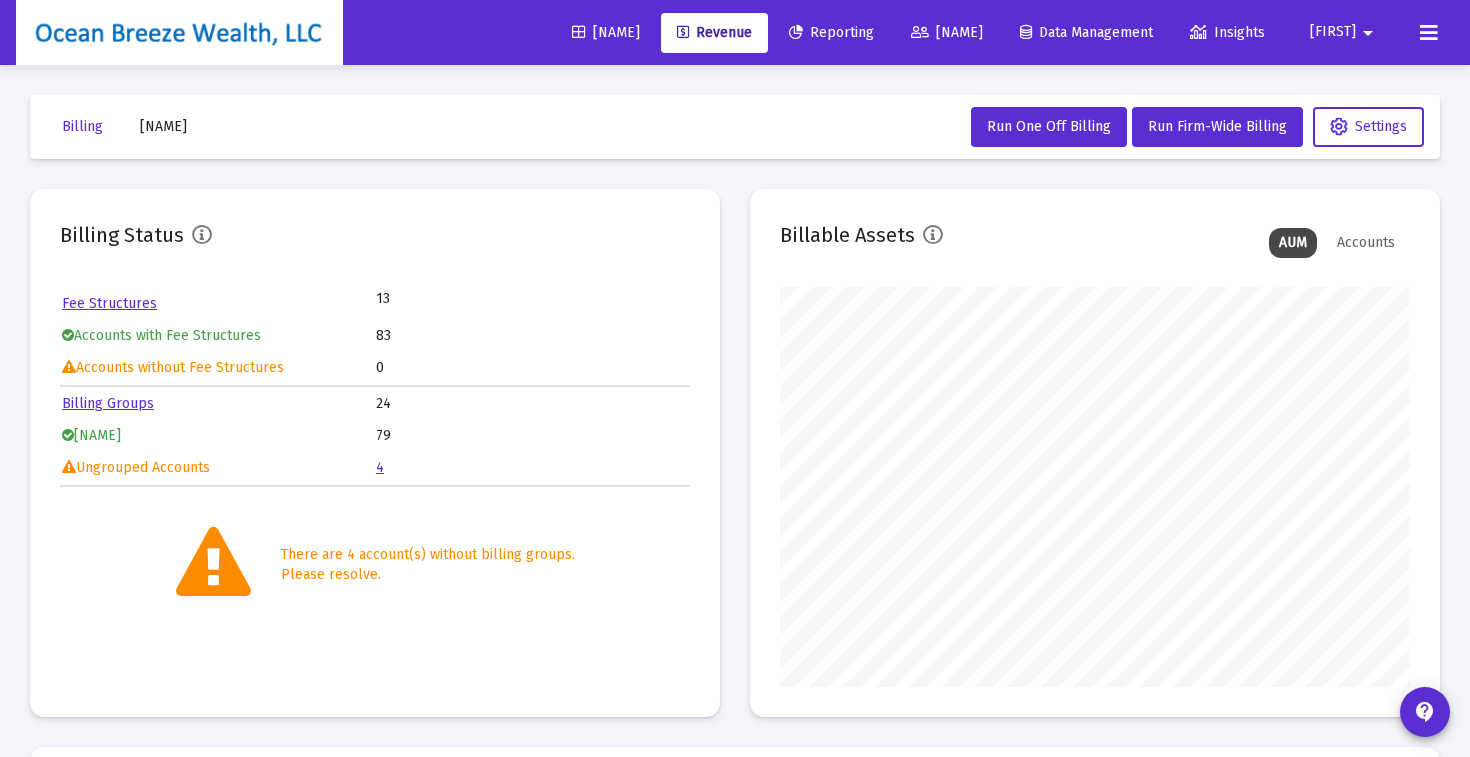 click on "Billing Status Fee Structures 13 Accounts with Fee Structures 83 Accounts without Fee Structures 0 Billing Groups 24 Grouped Accounts 79 Ungrouped Accounts 4 There are 4 account(s) without billing groups. Please resolve. Billable Assets AUM Accounts" at bounding box center (735, 453) 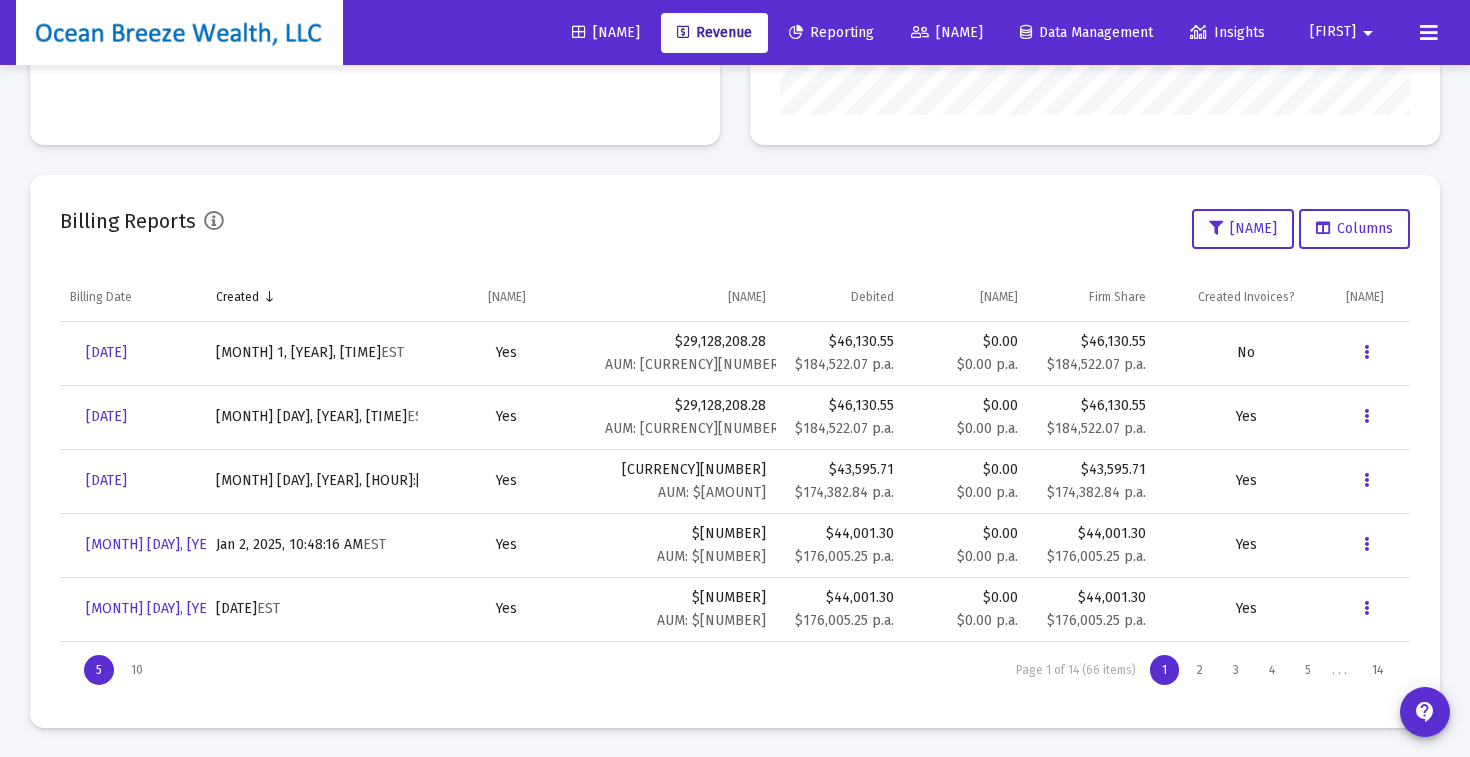 click on "Billing Invoices  Run One Off Billing   Run Firm-Wide Billing   Settings  Billing Status  Fee Structures   13     Accounts with Fee Structures   83     Accounts without Fee Structures   0   Billing Groups   24     Grouped Accounts   79     Ungrouped Accounts   4  There are 4 account(s) without billing groups. Please resolve. Billable Assets AUM Accounts Billing Reports  Filter   Columns  Billing Date Created Firm Wide Billing Total Group Balance Debited Split Payout Firm Share Created Invoices? Actions  Jun 30, 2025   Jul 1, 2025, 9:19:56 AM   EST   Yes   $29,128,208.28   AUM: $31,005,203.38   $46,130.55   $184,522.07 p.a.   $0.00   $0.00 p.a.   $46,130.55   $184,522.07 p.a.   No   Jun 30, 2025   Jul 1, 2025, 8:40:00 AM   EST   Yes   $29,128,208.28   AUM: $31,005,203.38   $46,130.55   $184,522.07 p.a.   $0.00   $0.00 p.a.   $46,130.55   $184,522.07 p.a.   Yes   Mar 31, 2025   Apr 3, 2025, 8:26:08 AM   EST   Yes   $27,427,970.40   AUM: $29,113,053.54   $43,595.71   $174,382.84 p.a.   $0.00   $0.00 p.a.  5" at bounding box center [735, 125] 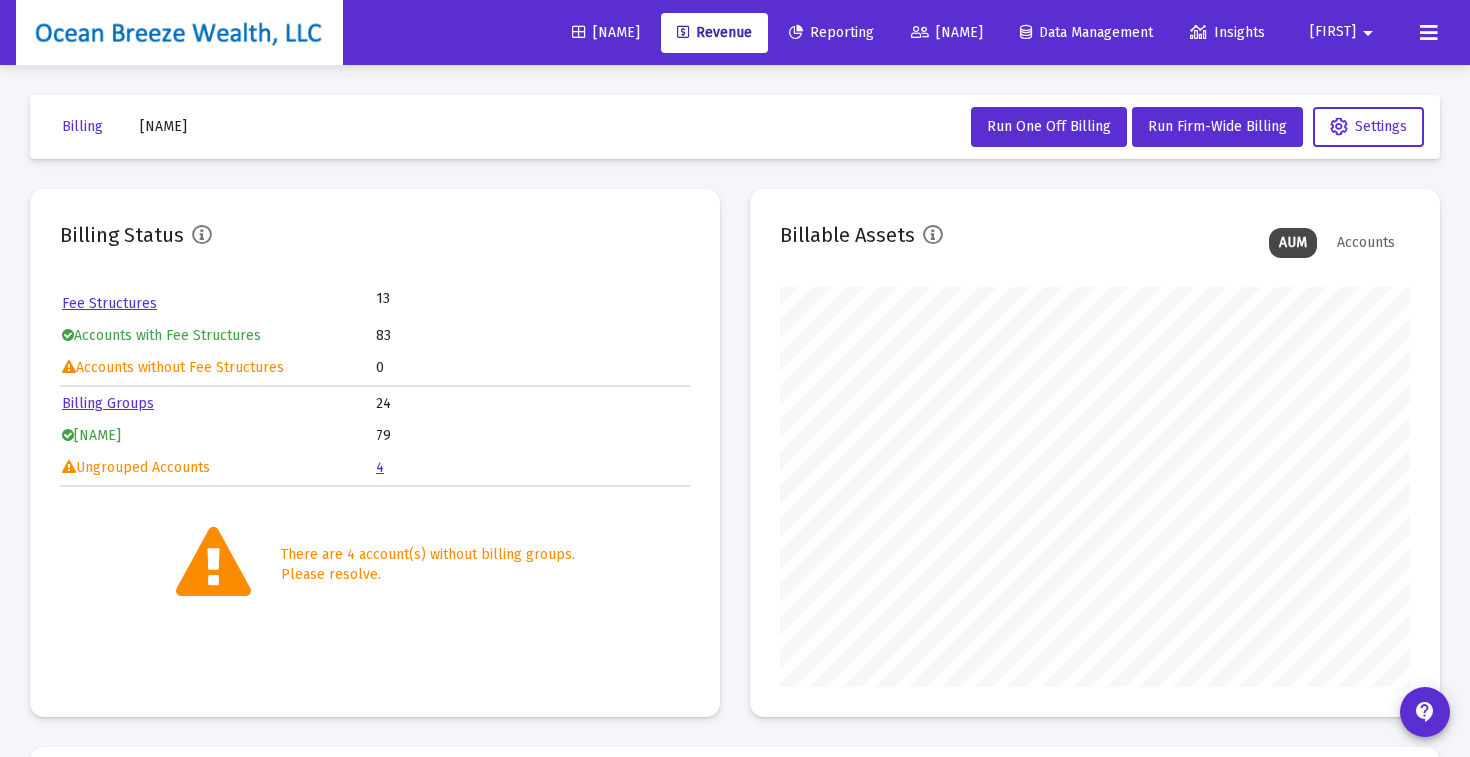 click on "[NAME]" at bounding box center [606, 32] 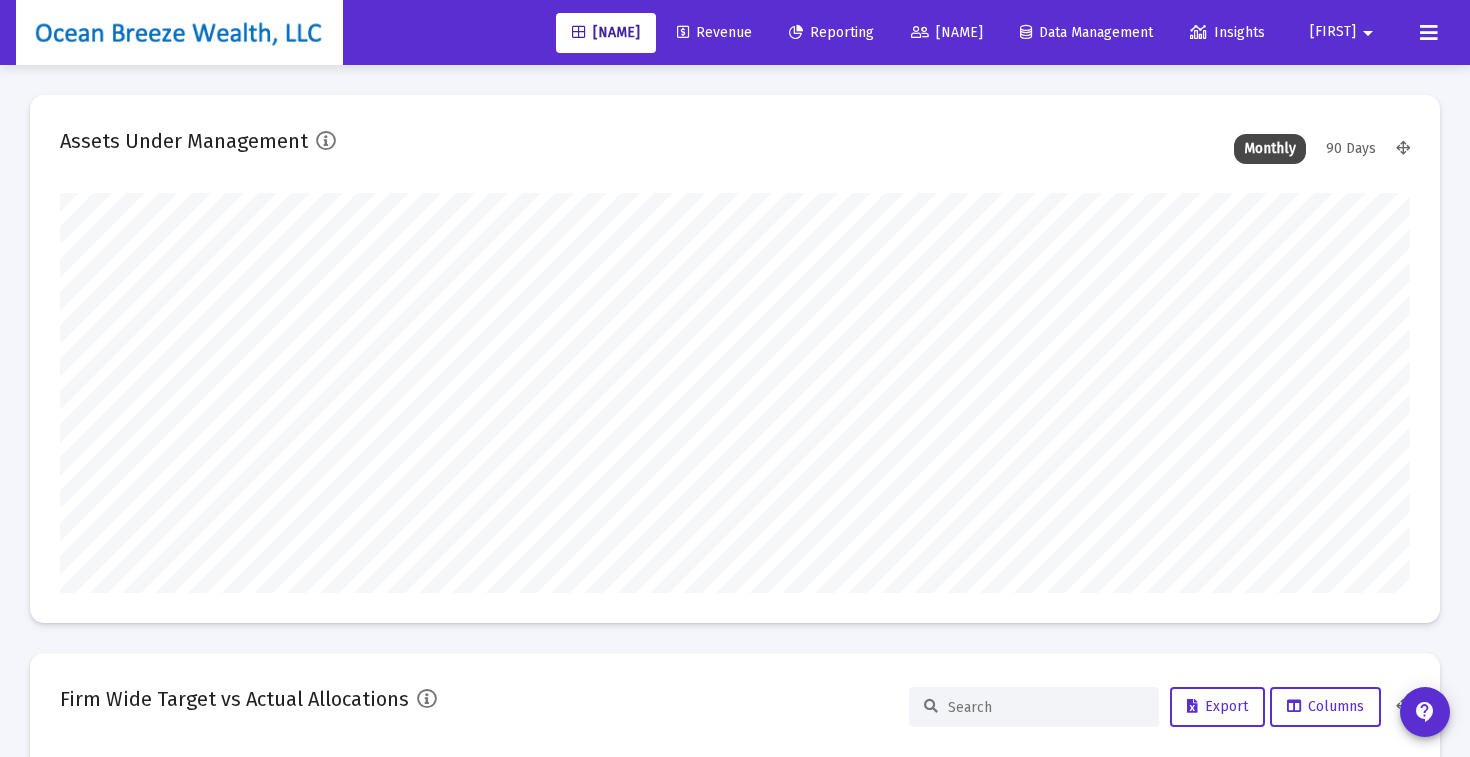 scroll, scrollTop: 999600, scrollLeft: 998650, axis: both 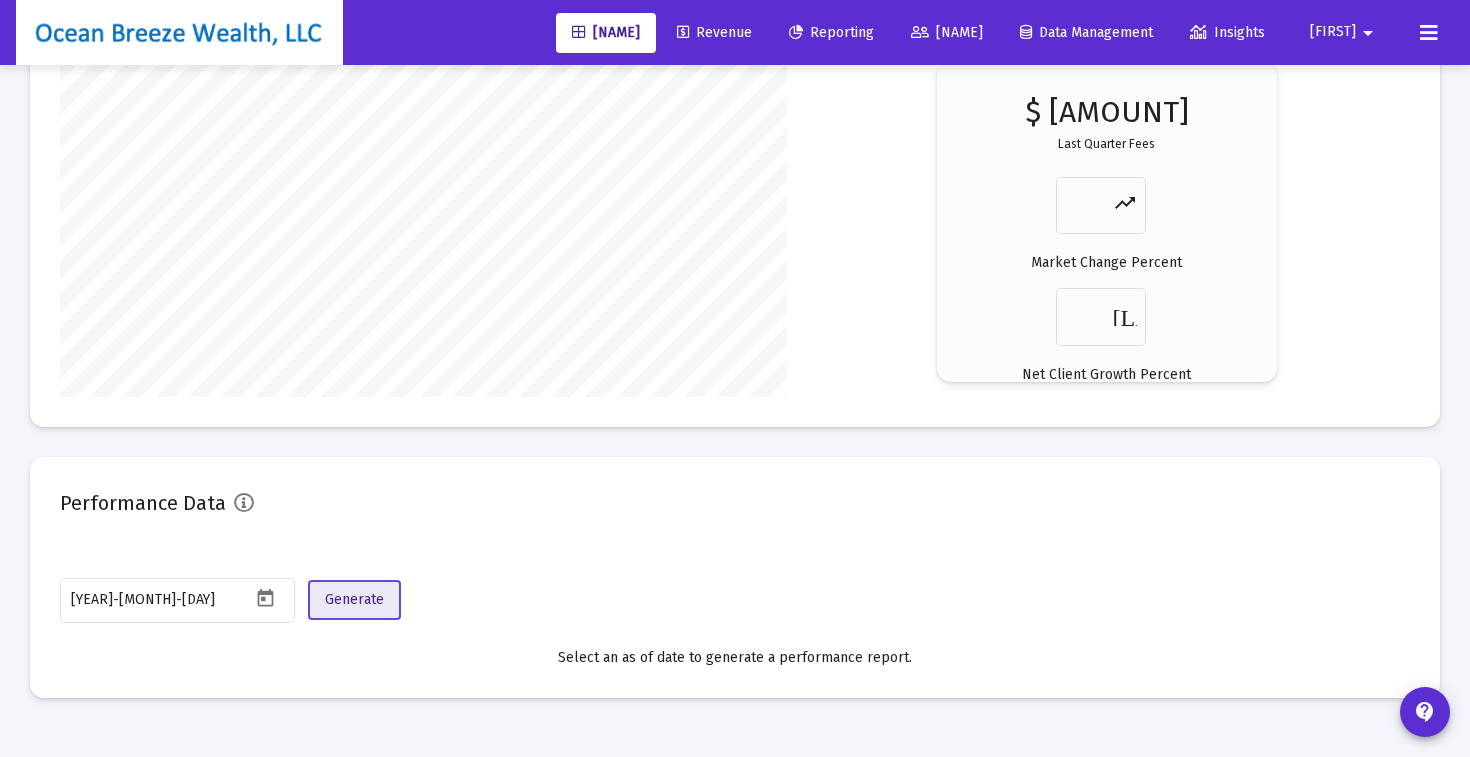 click on "Generate" at bounding box center [354, 599] 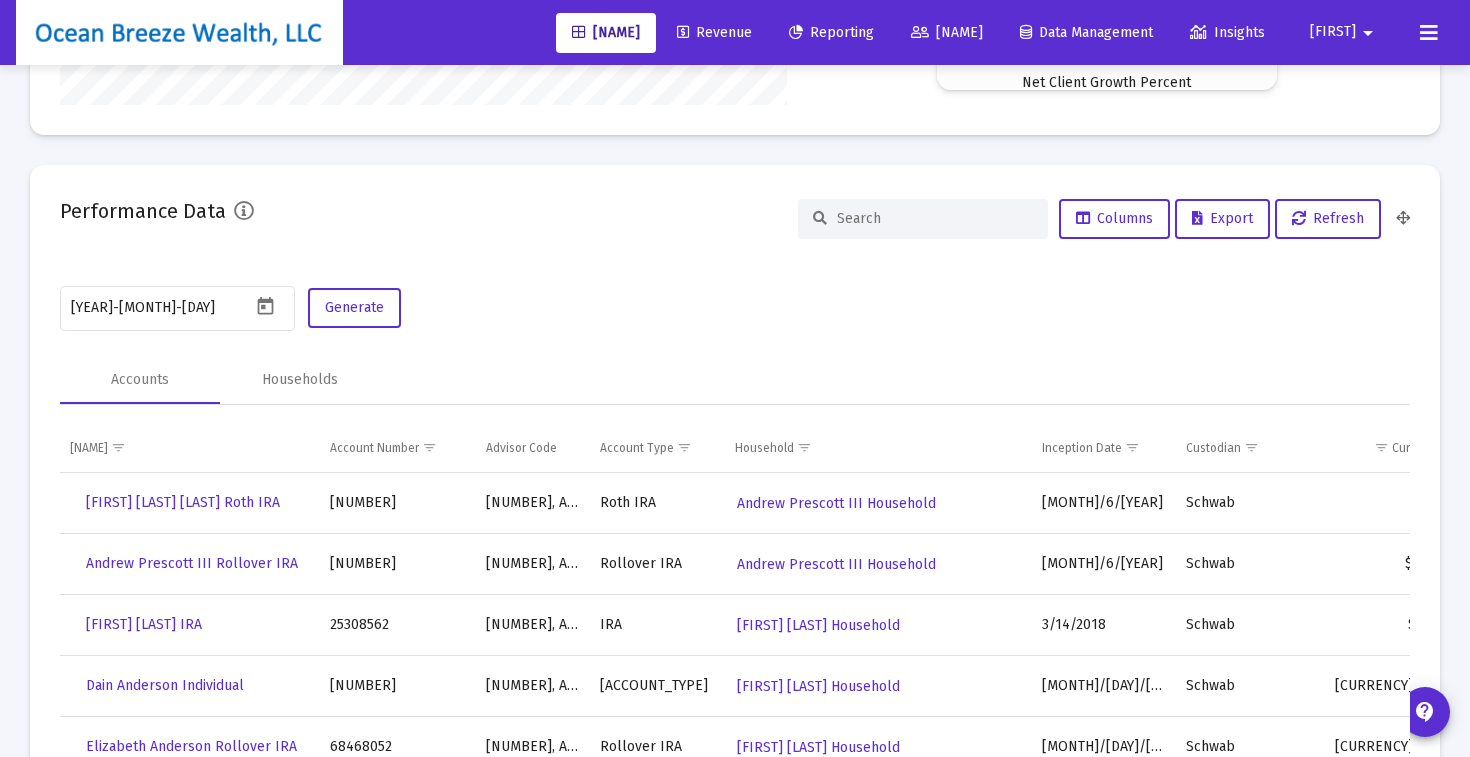 scroll, scrollTop: 3467, scrollLeft: 0, axis: vertical 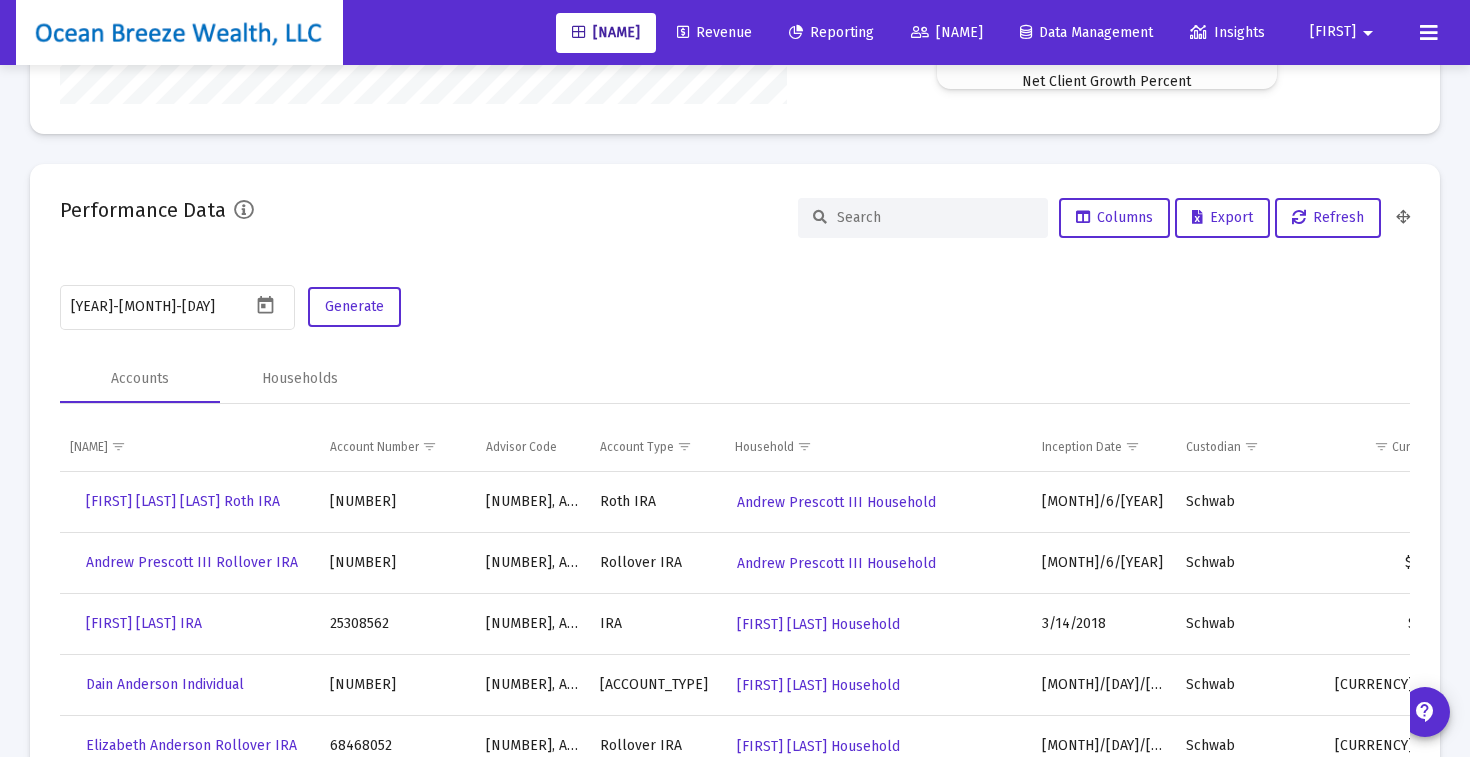 click at bounding box center (935, 217) 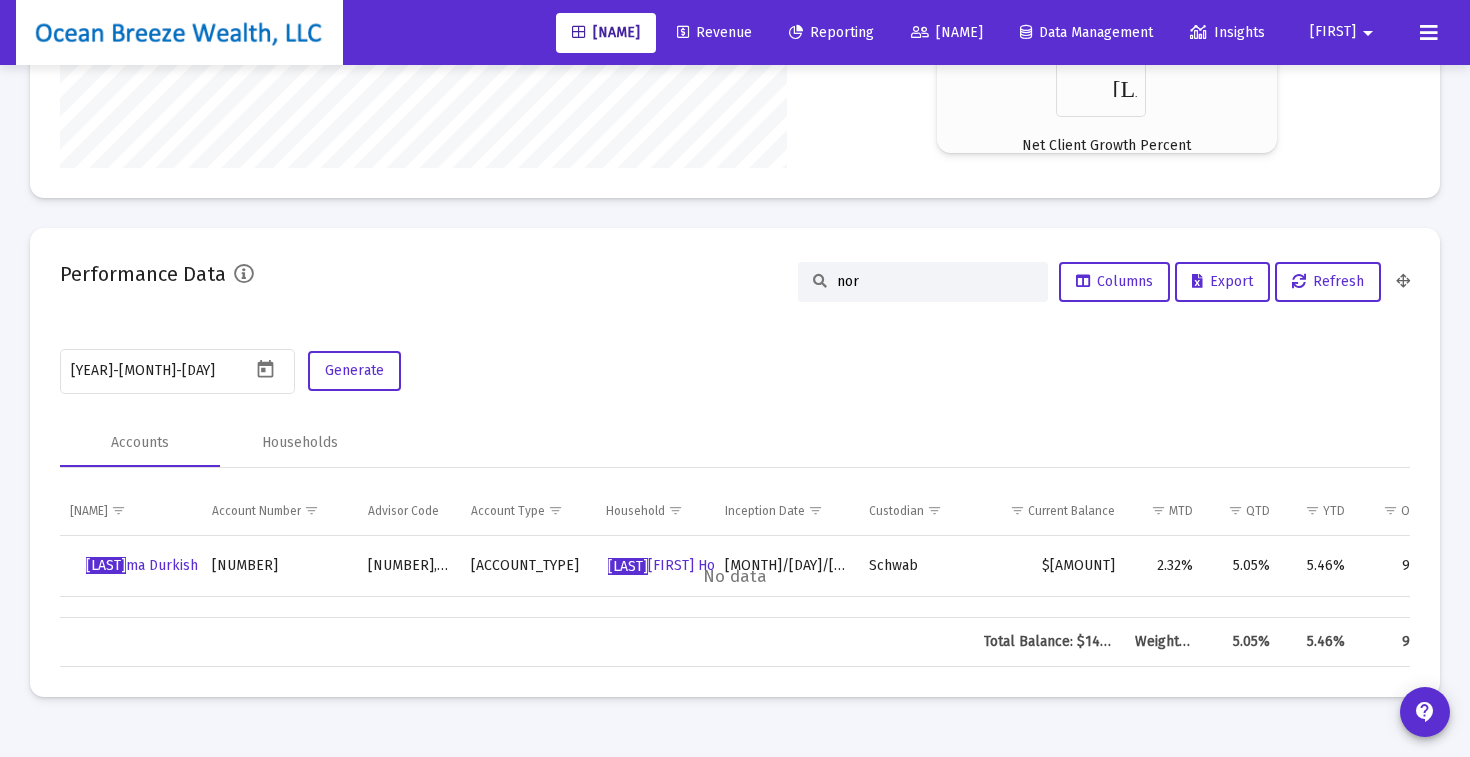scroll, scrollTop: 3384, scrollLeft: 0, axis: vertical 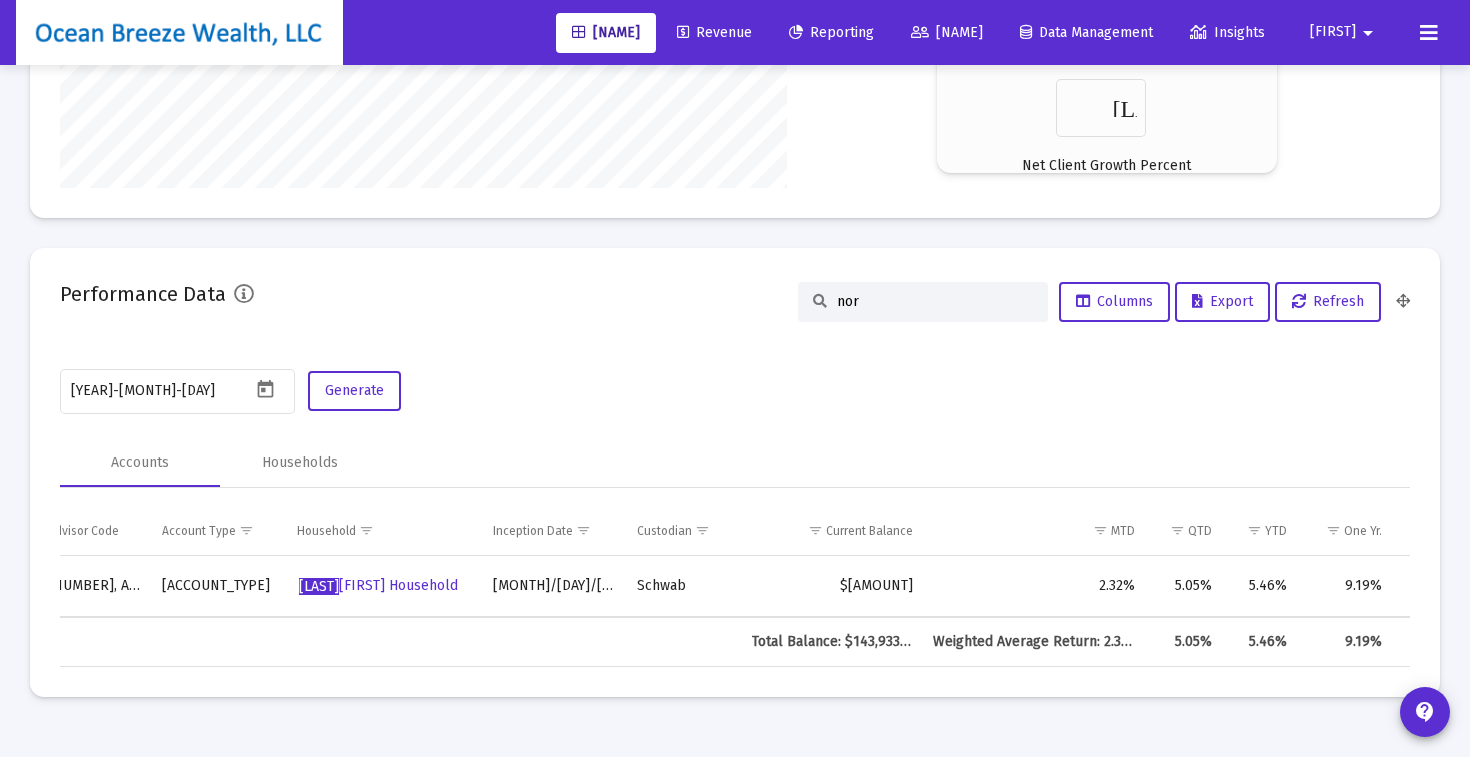 click on "nor" at bounding box center [935, 301] 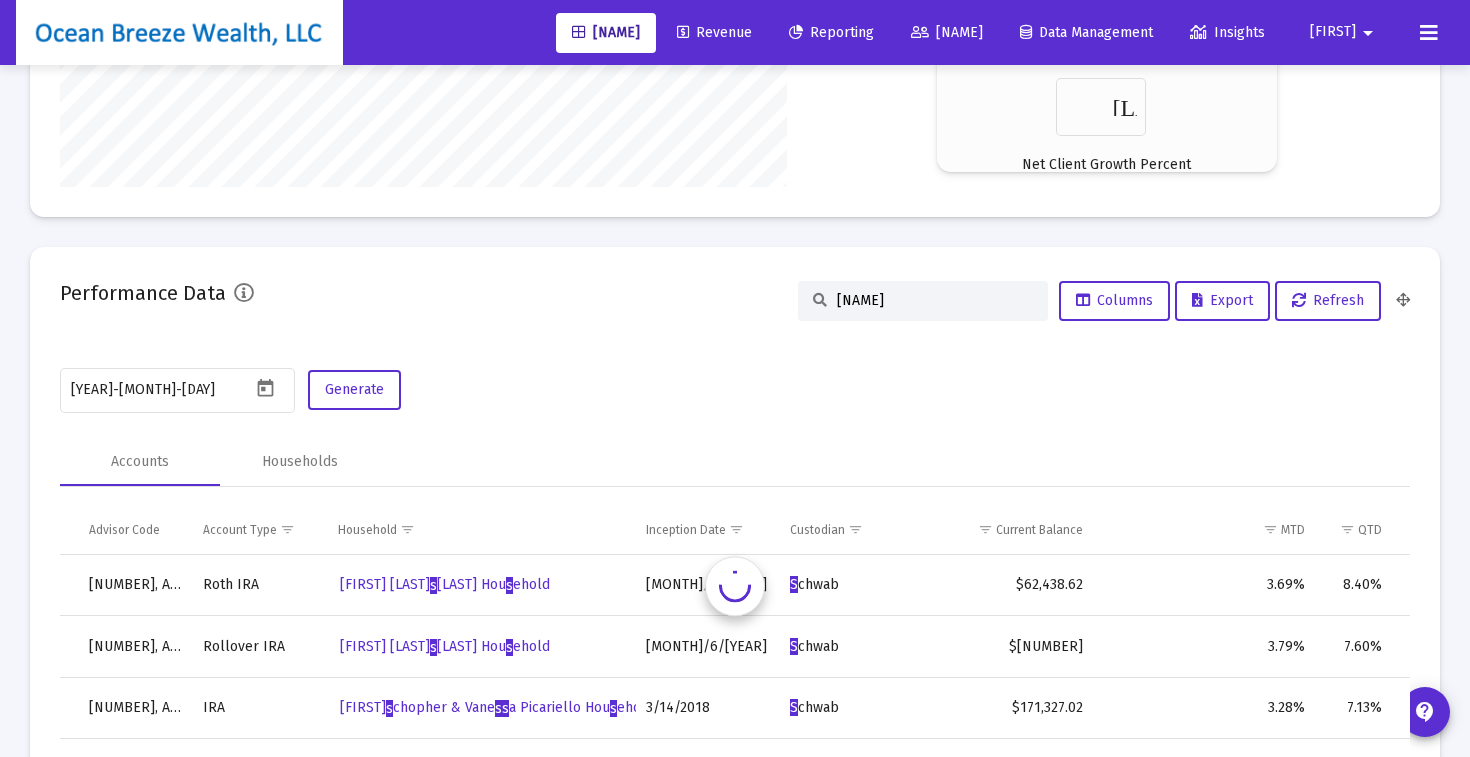 scroll, scrollTop: 0, scrollLeft: 0, axis: both 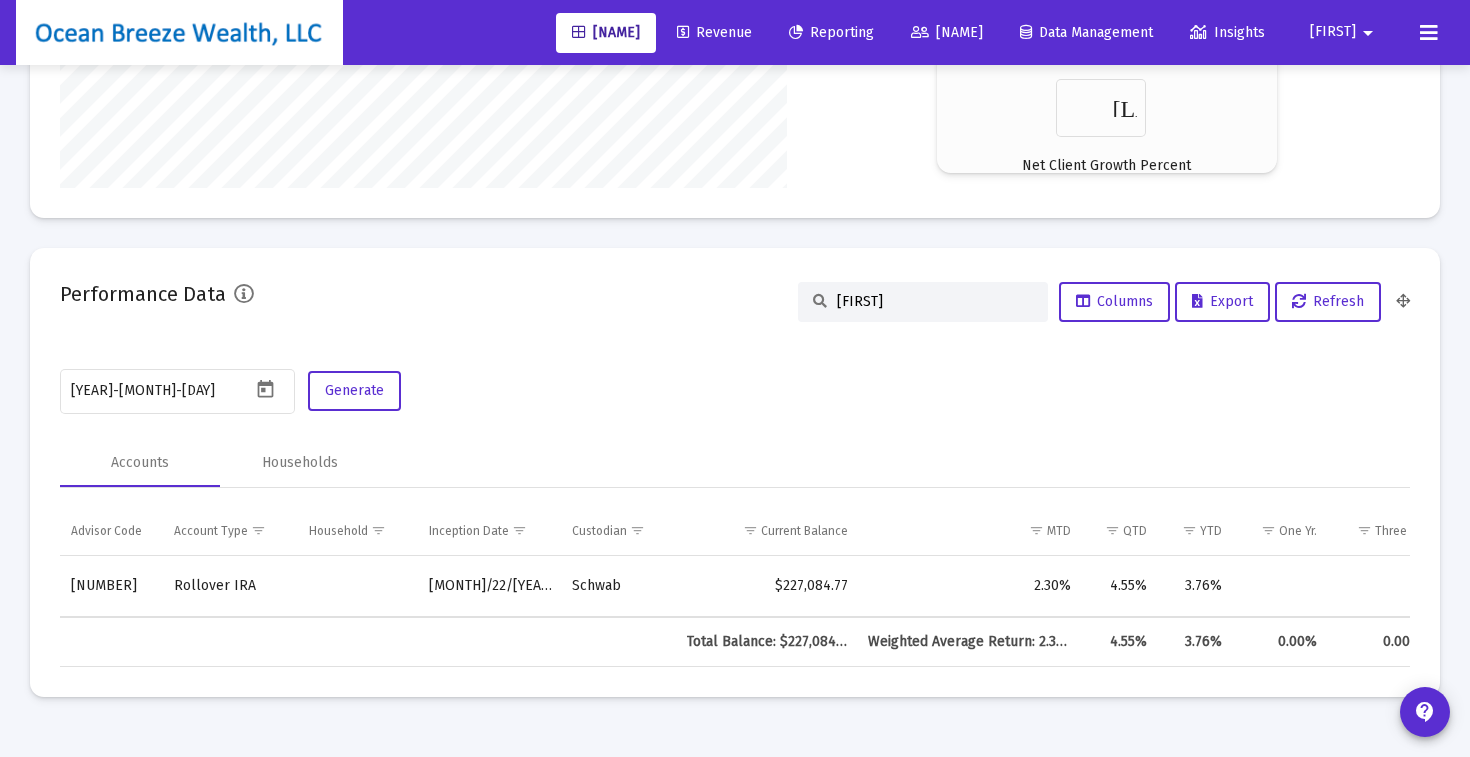 click on "[FIRST]" at bounding box center [935, 301] 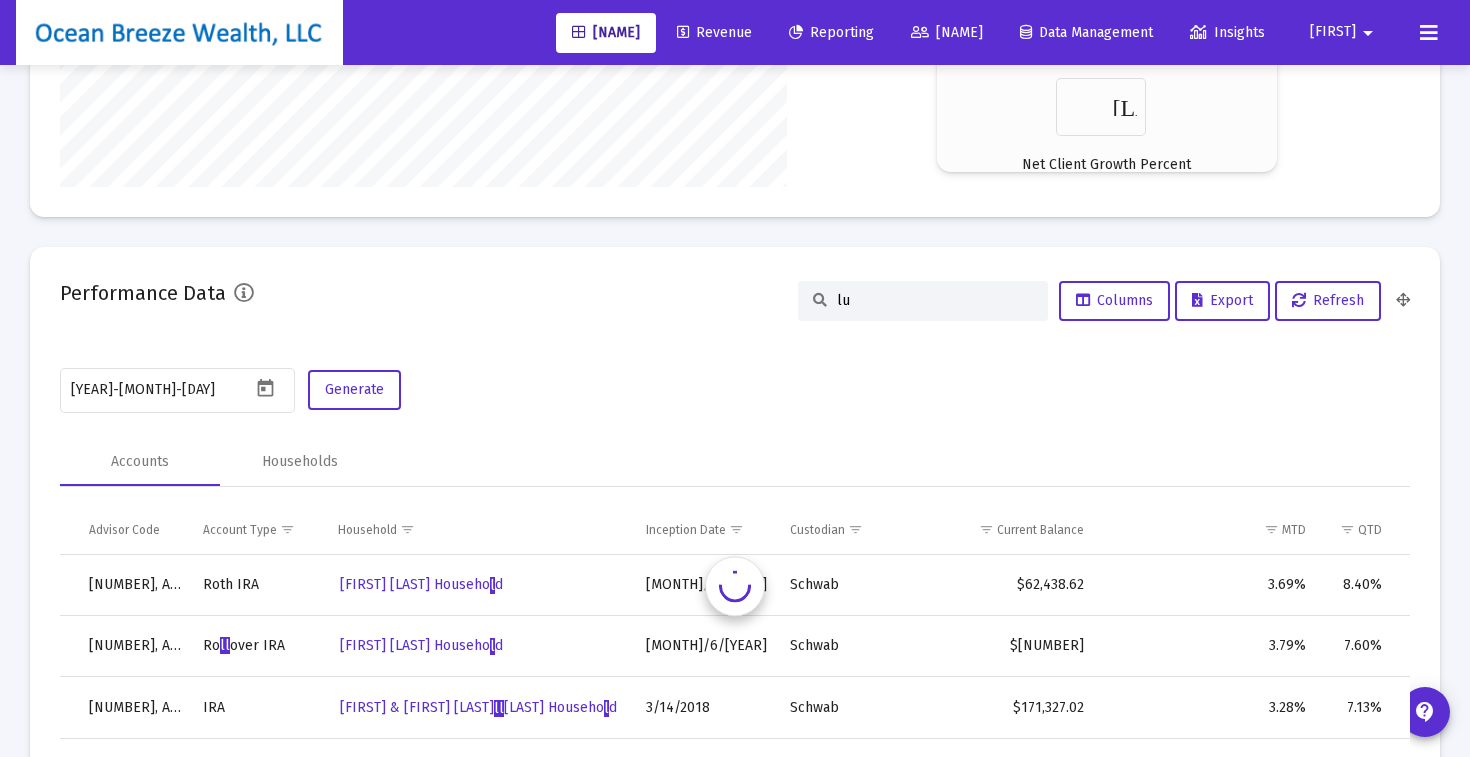 scroll, scrollTop: 0, scrollLeft: 0, axis: both 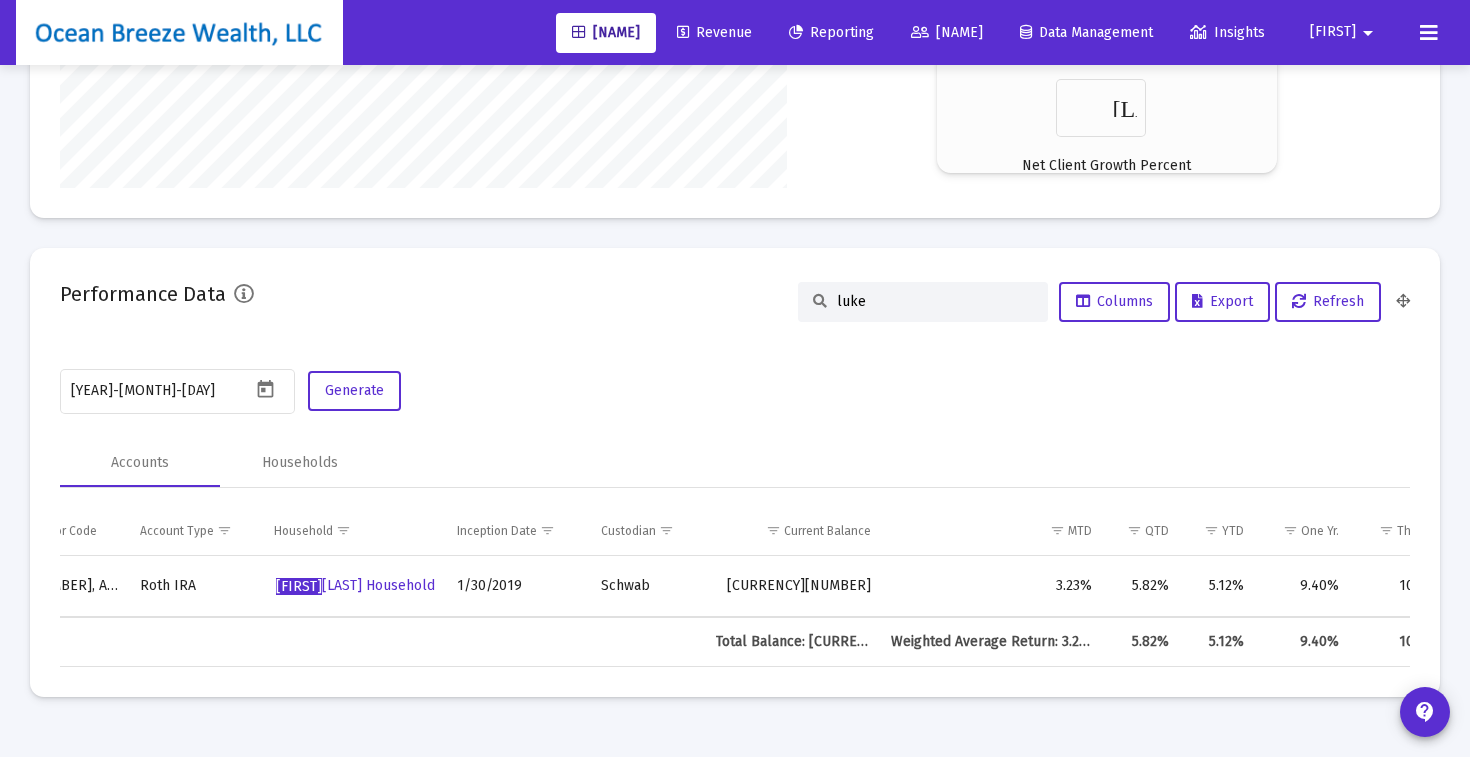 click on "luke" at bounding box center [935, 301] 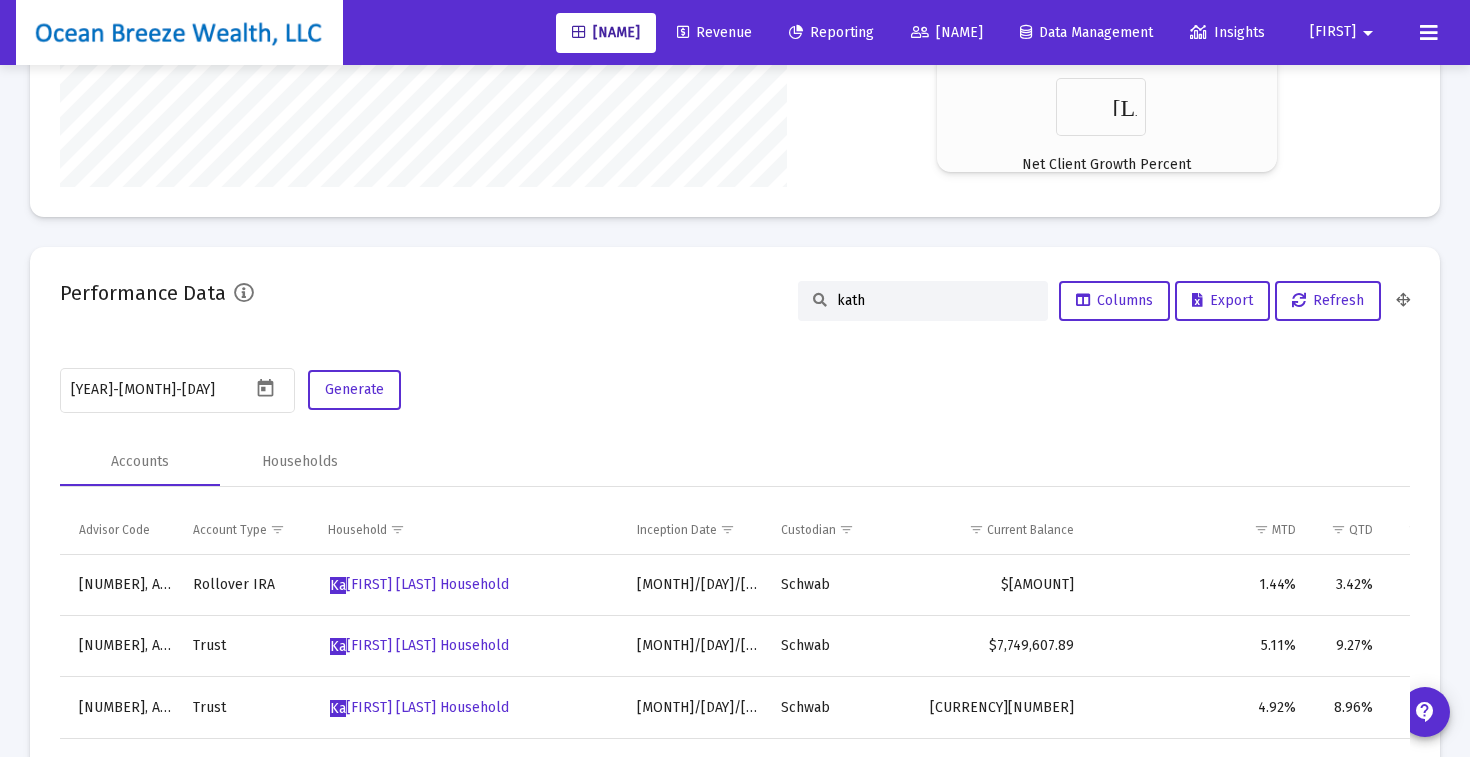 scroll, scrollTop: 0, scrollLeft: 0, axis: both 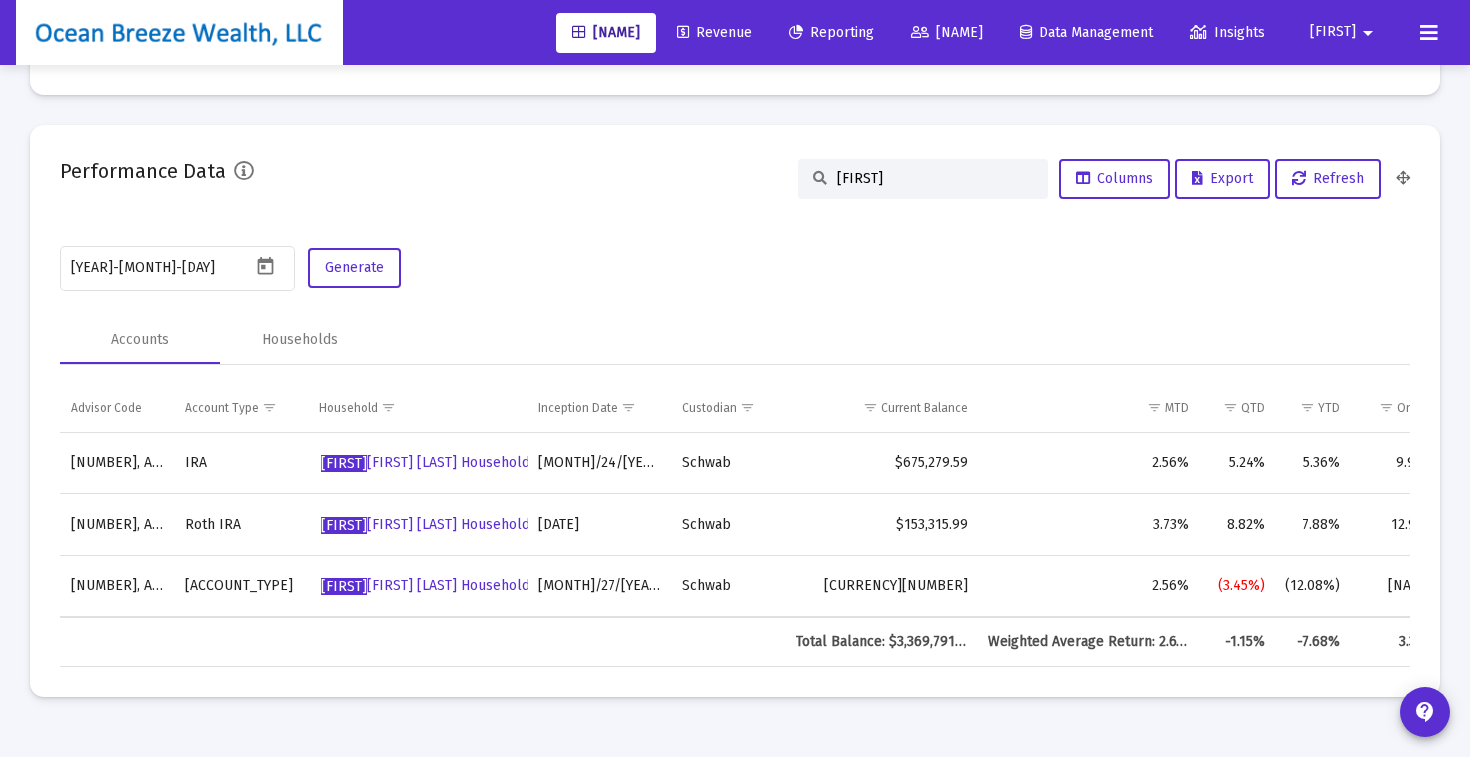 click on "[FIRST]" at bounding box center [935, 178] 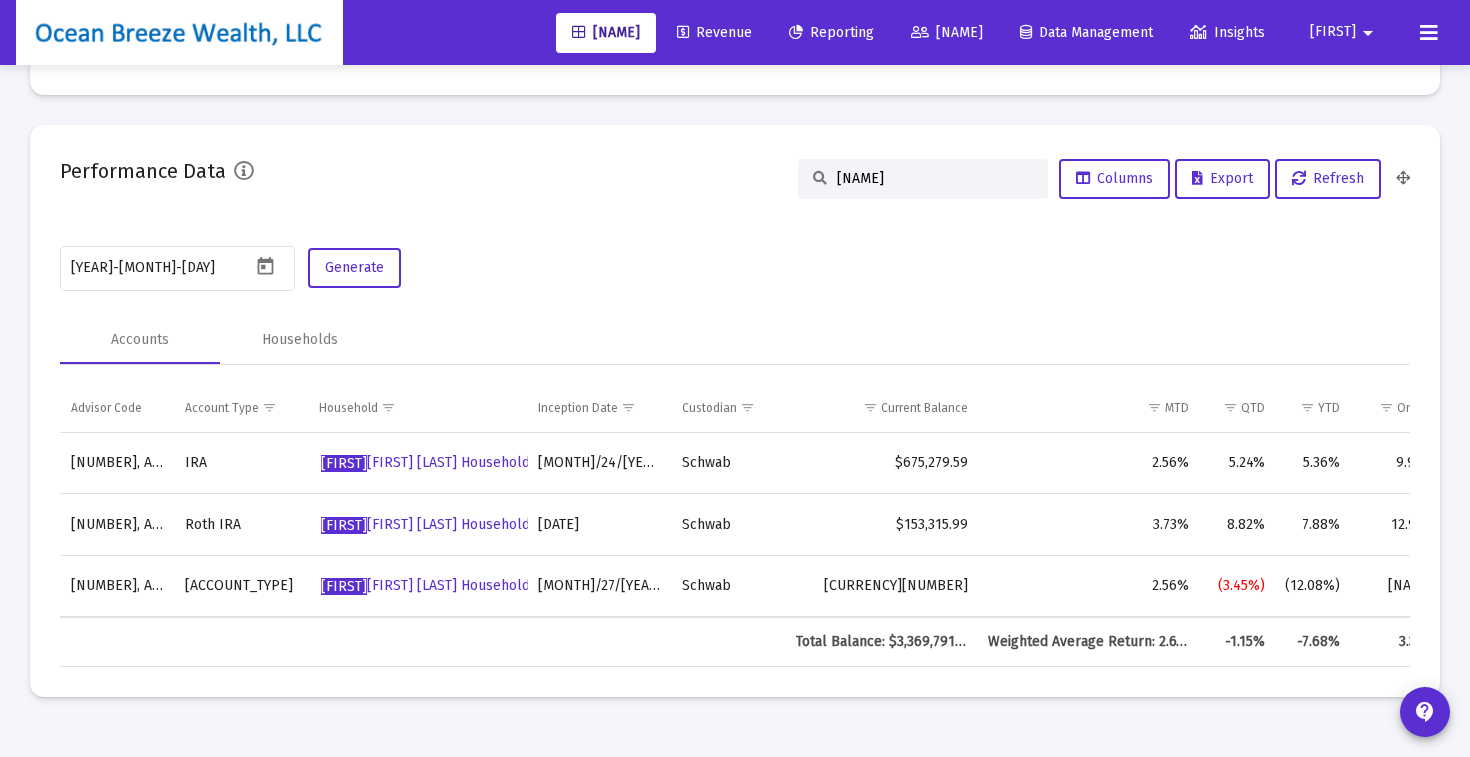 scroll, scrollTop: 3516, scrollLeft: 0, axis: vertical 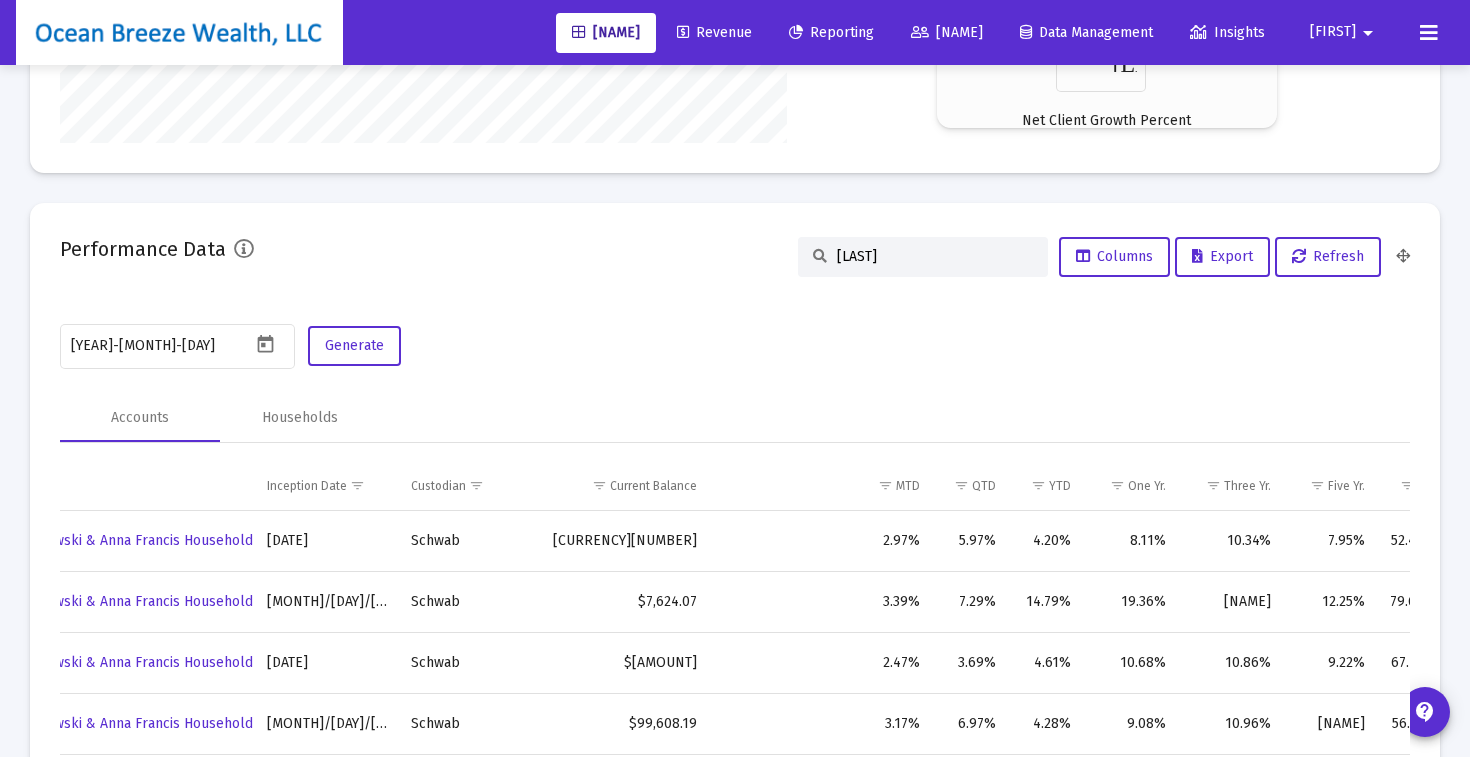 click on "[LAST]" at bounding box center (923, 257) 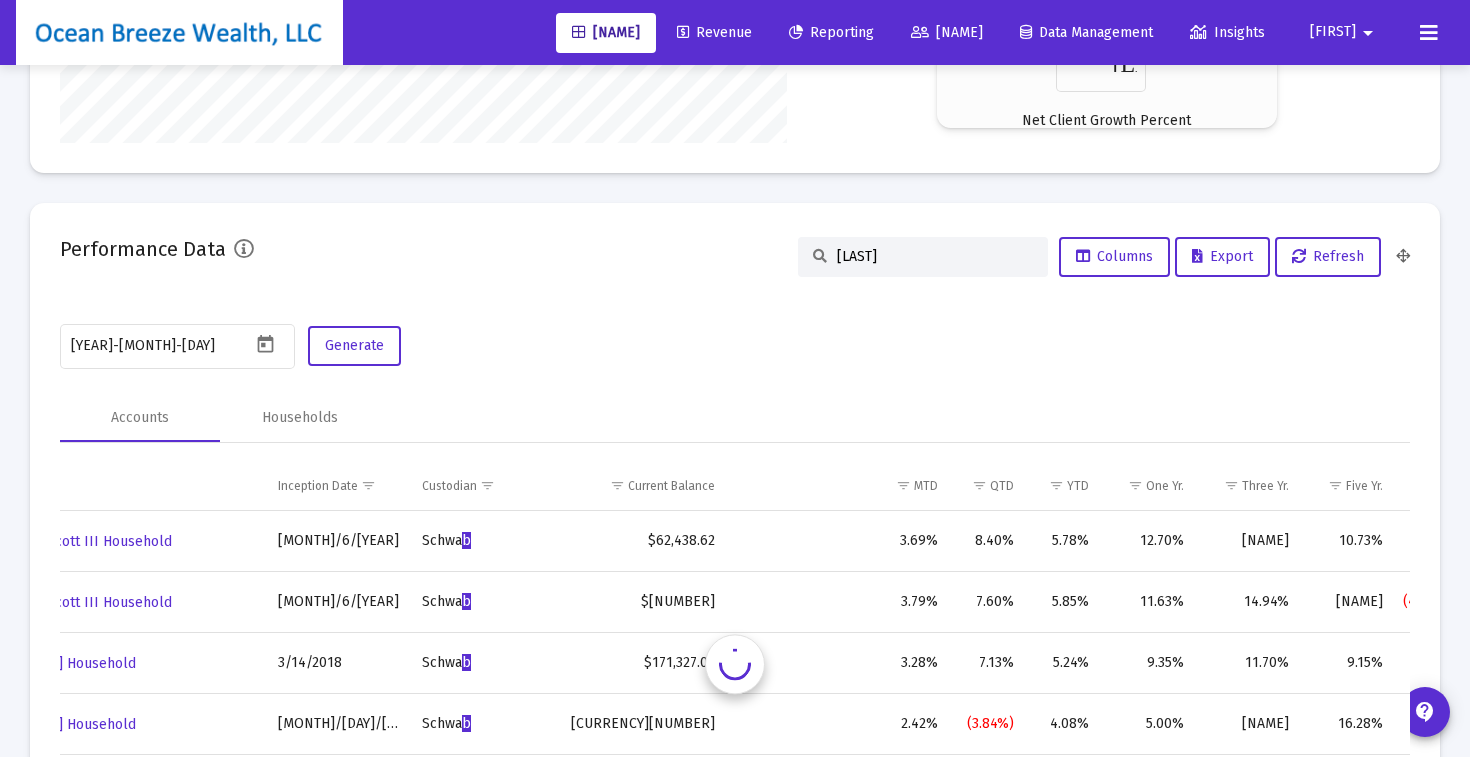 scroll, scrollTop: 0, scrollLeft: 0, axis: both 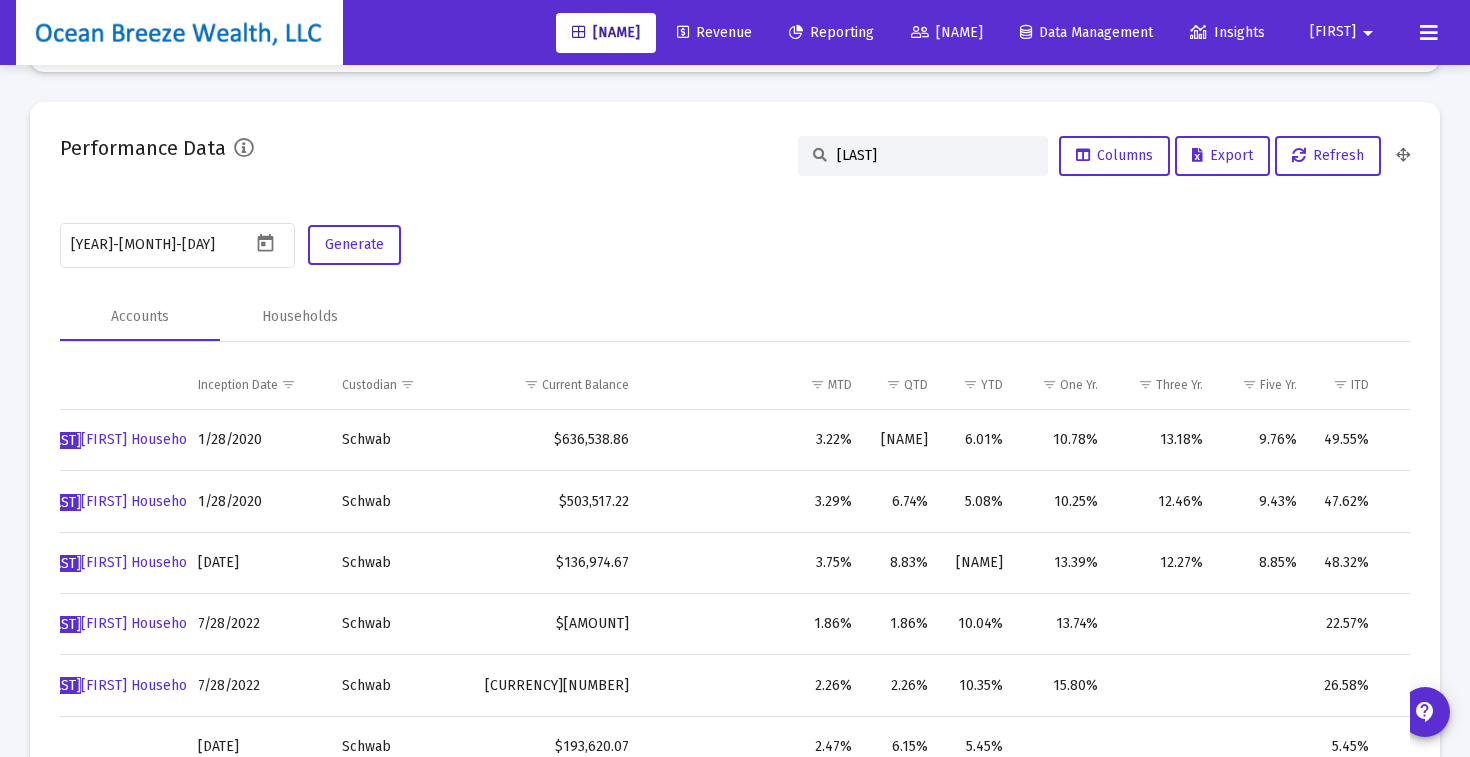 click on "[LAST]" at bounding box center (923, 156) 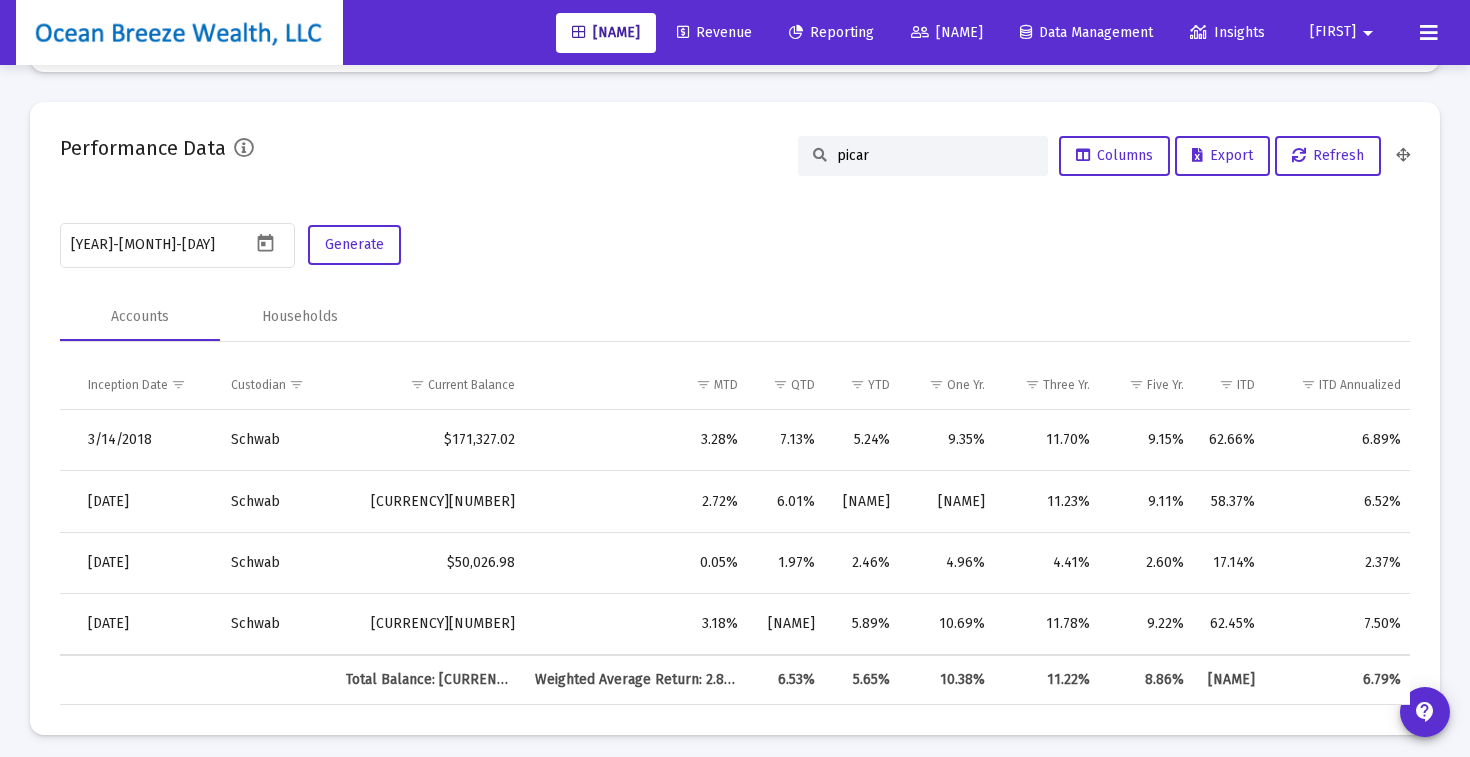 click on "picar" at bounding box center [935, 155] 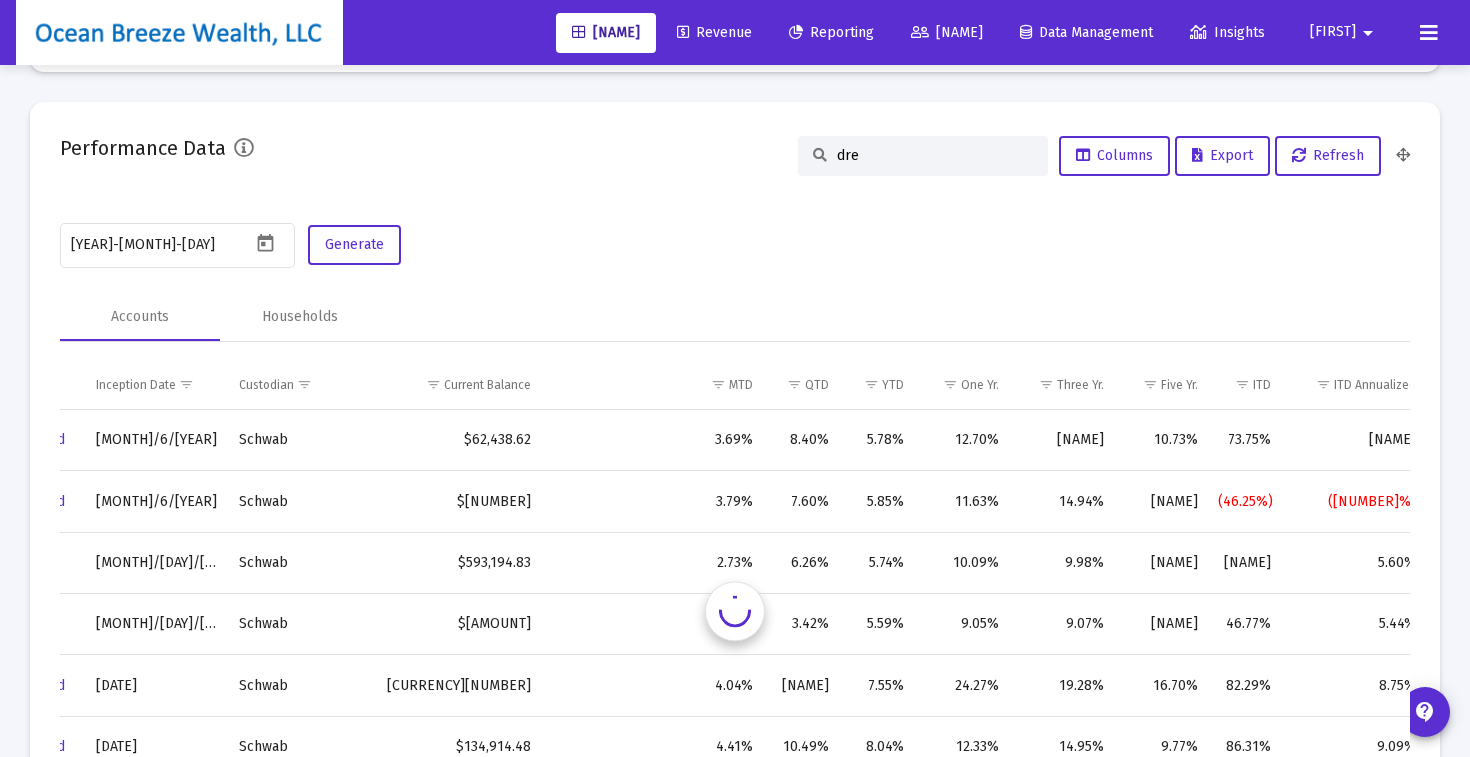 scroll, scrollTop: 0, scrollLeft: 947, axis: horizontal 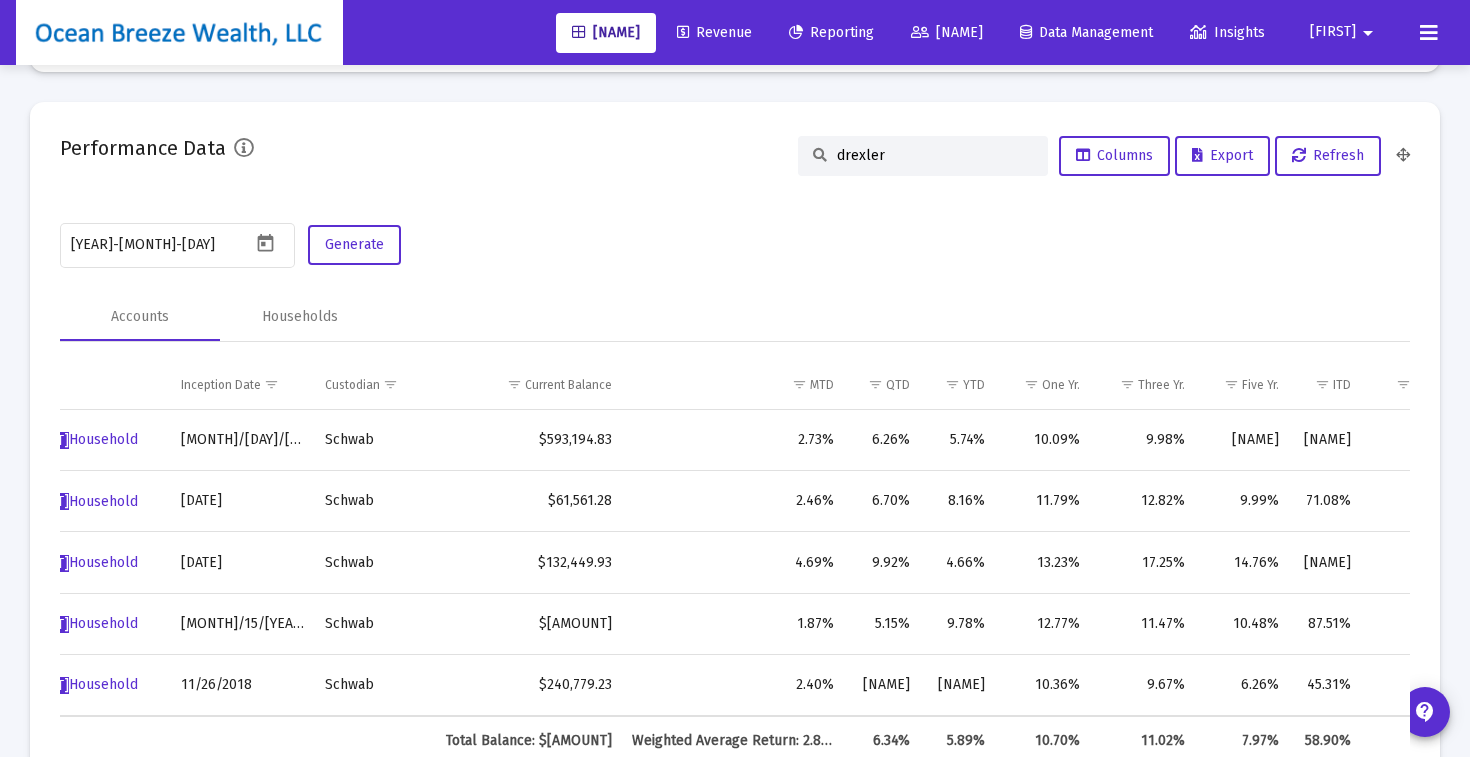 click on "drexler" at bounding box center (923, 156) 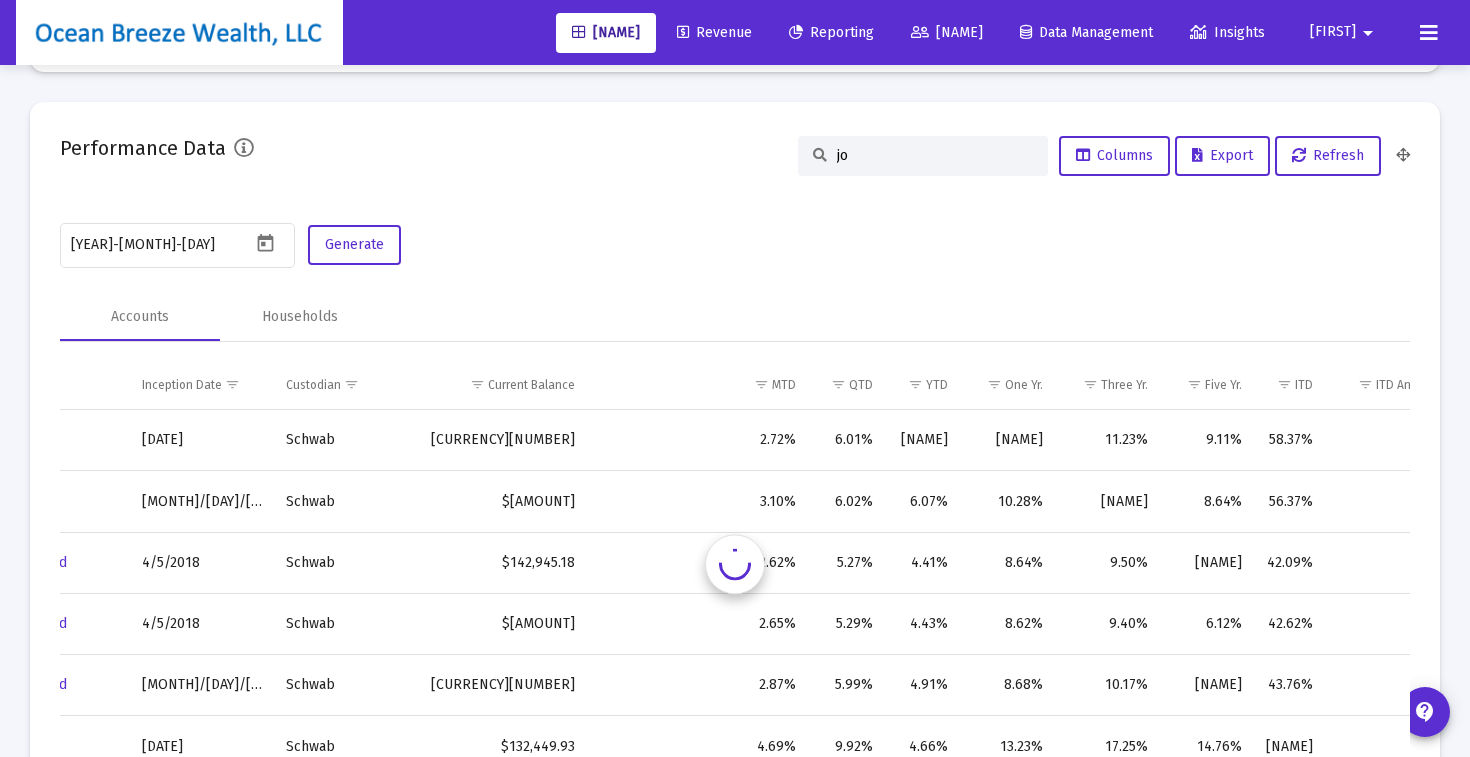 scroll, scrollTop: 0, scrollLeft: 888, axis: horizontal 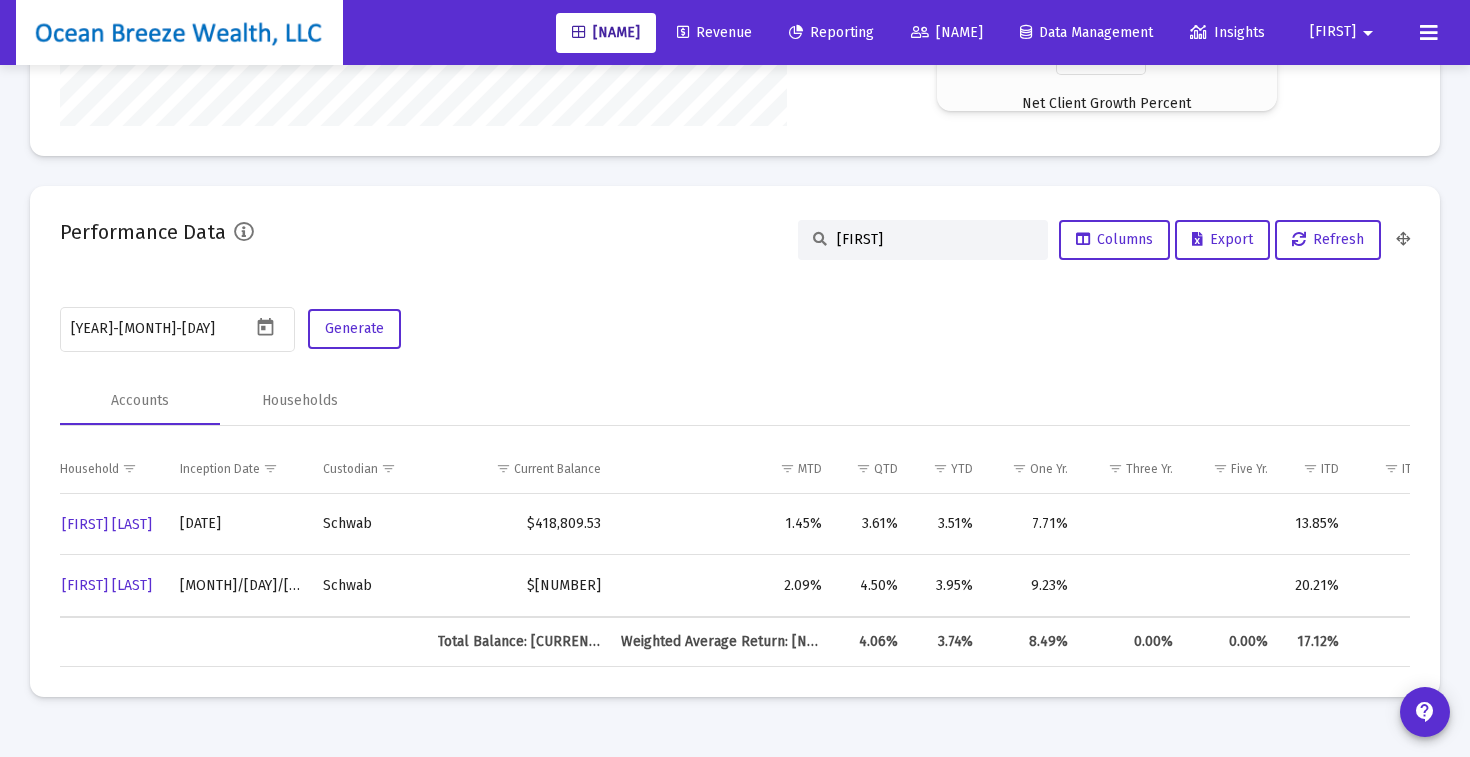 click on "[FIRST]" at bounding box center (935, 239) 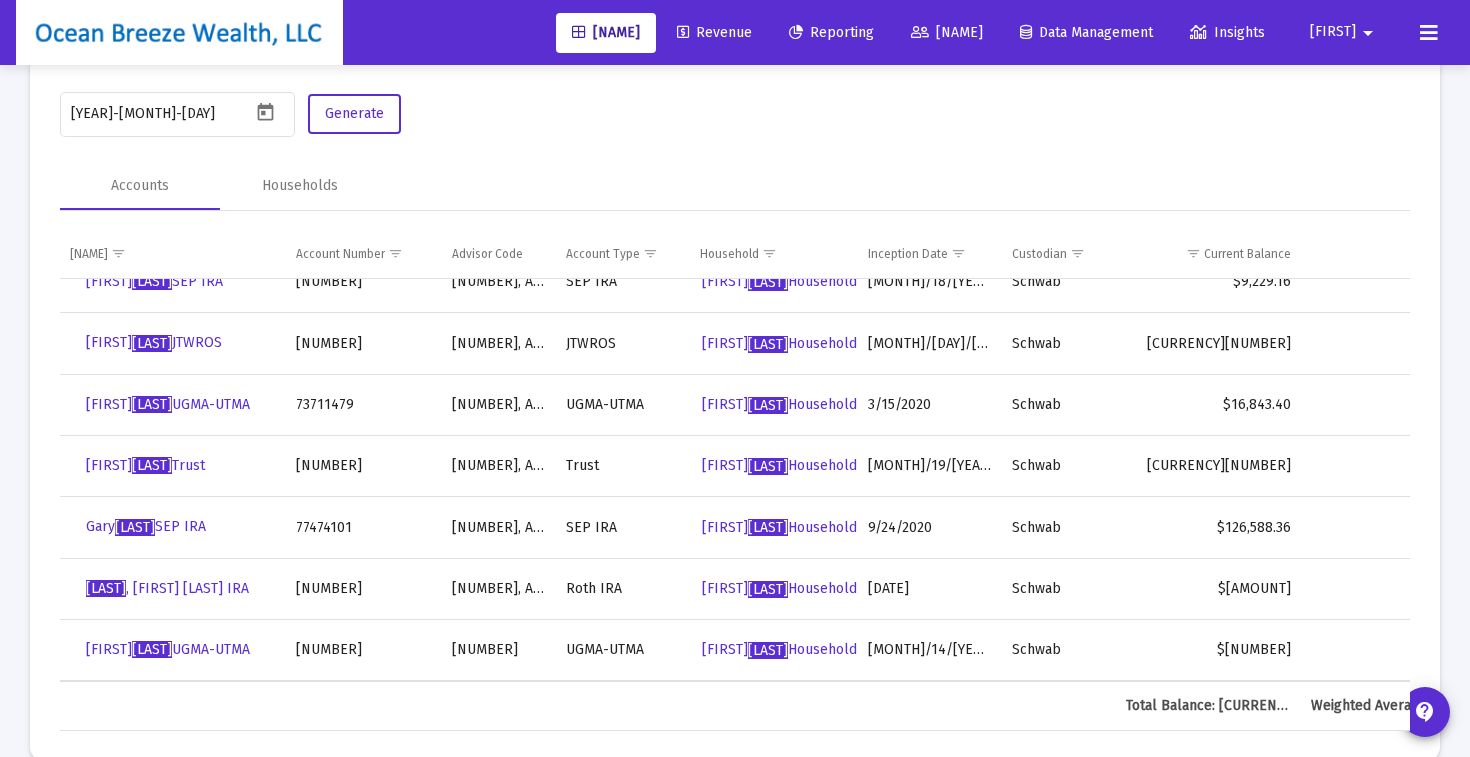 scroll, scrollTop: 31, scrollLeft: 149, axis: both 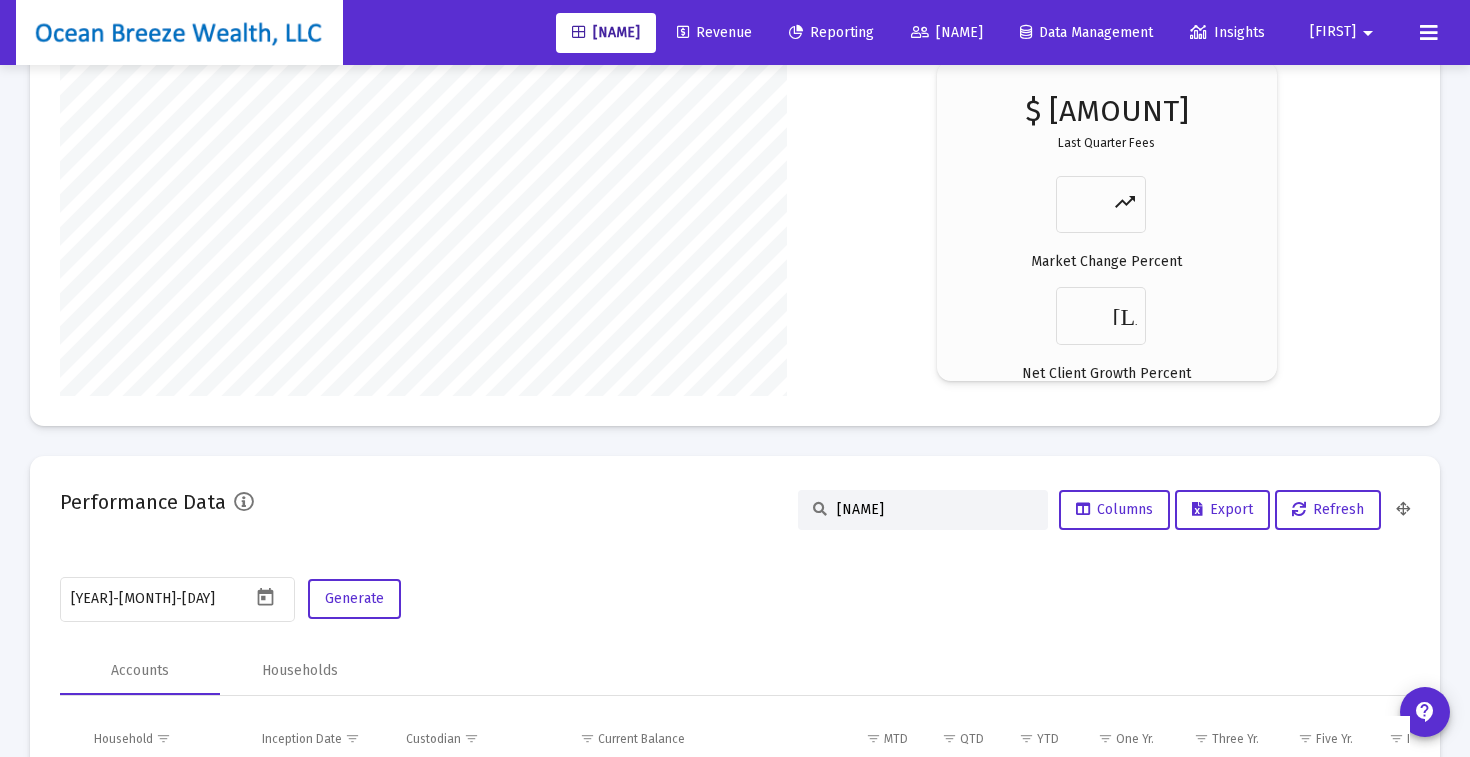 click on "[NAME]" at bounding box center (935, 509) 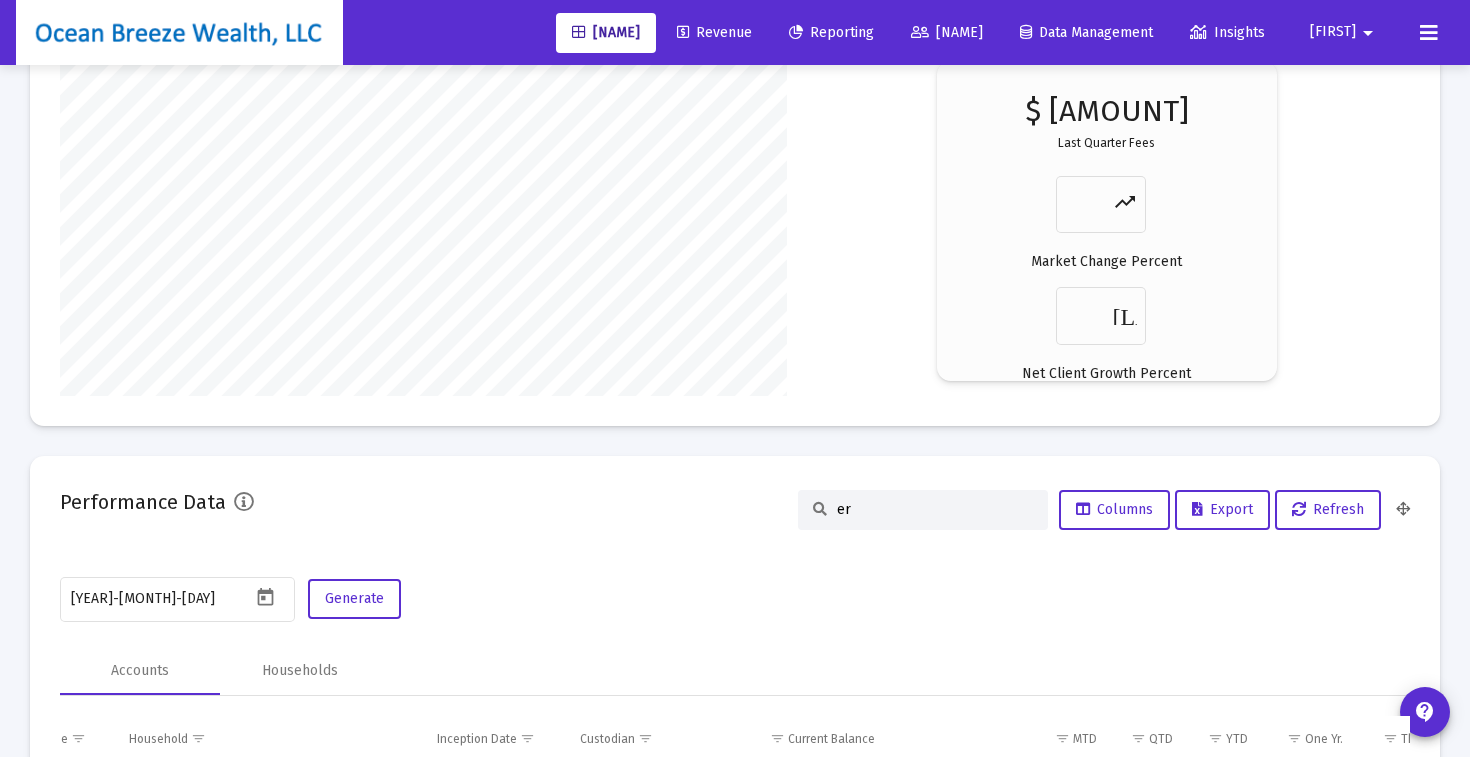 scroll, scrollTop: 0, scrollLeft: 606, axis: horizontal 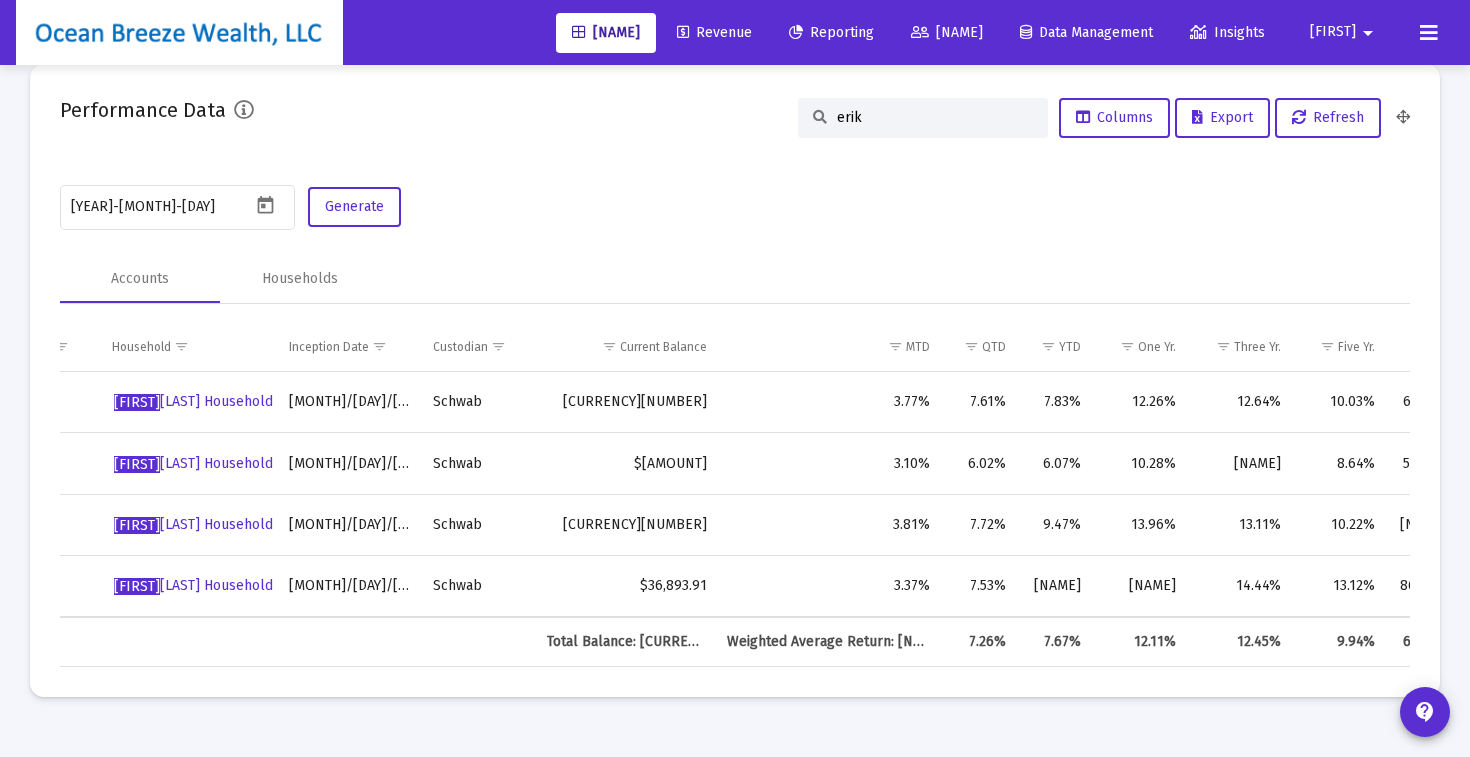 click on "erik" at bounding box center (935, 117) 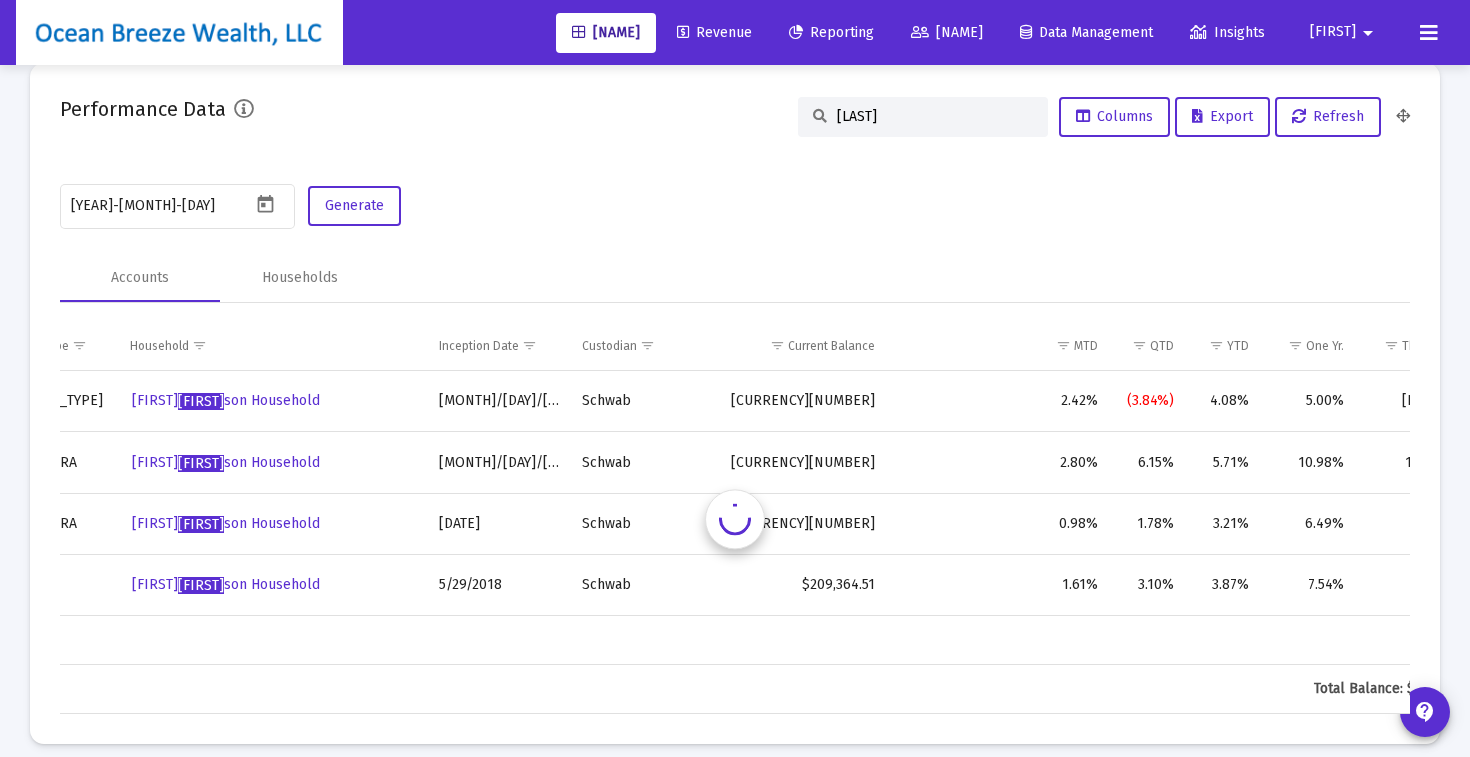 scroll, scrollTop: 0, scrollLeft: 605, axis: horizontal 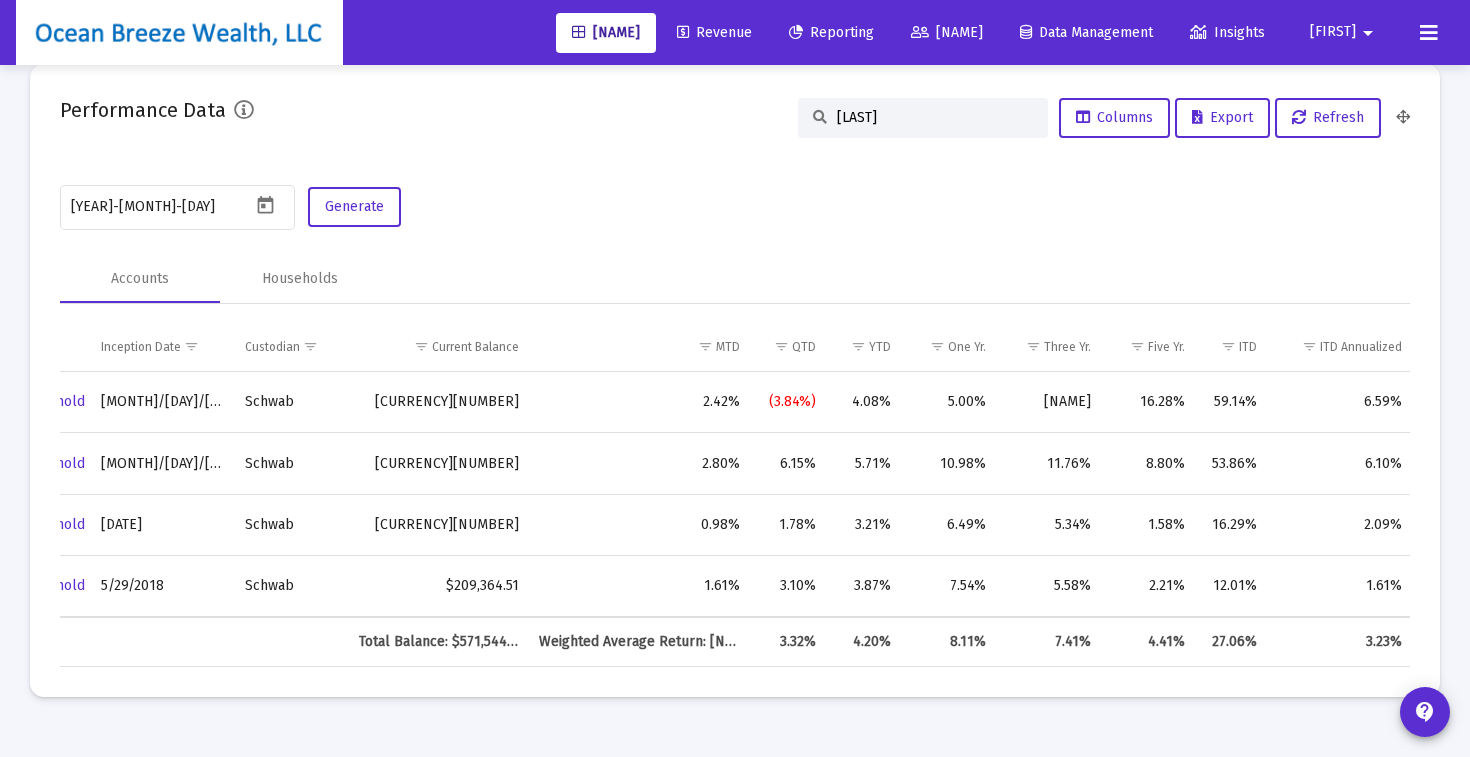 click on "[LAST]" at bounding box center (935, 117) 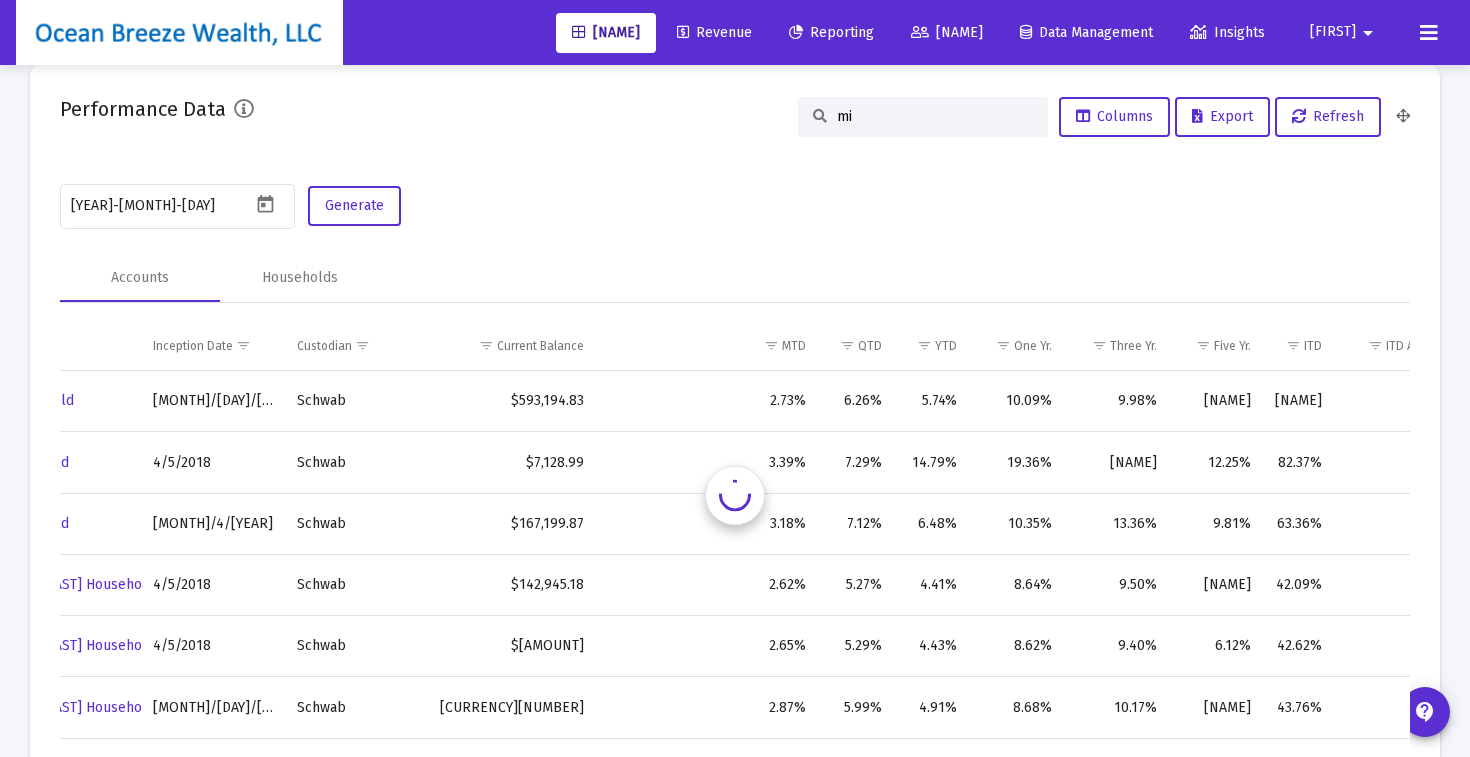 scroll, scrollTop: 0, scrollLeft: 0, axis: both 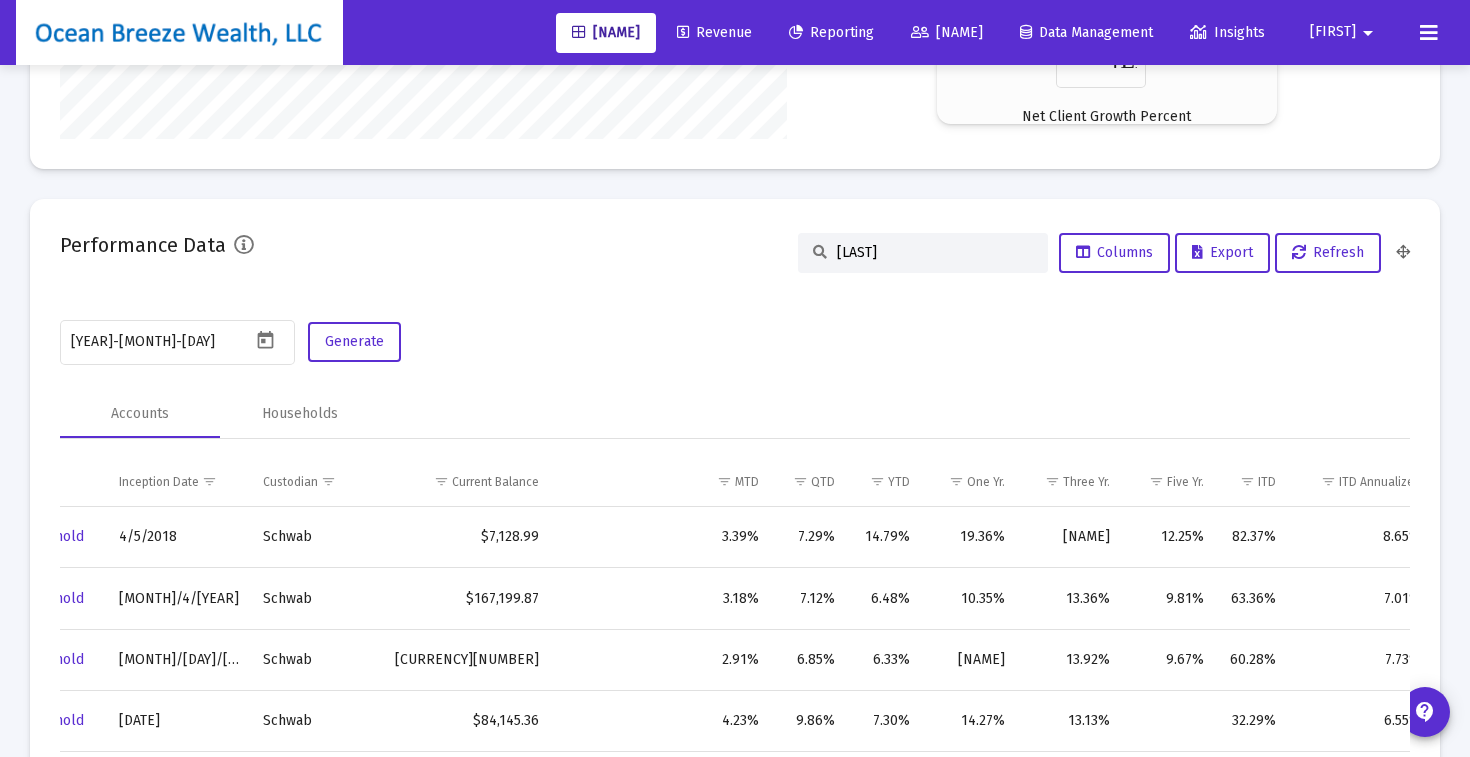 click on "[LAST]" at bounding box center [935, 252] 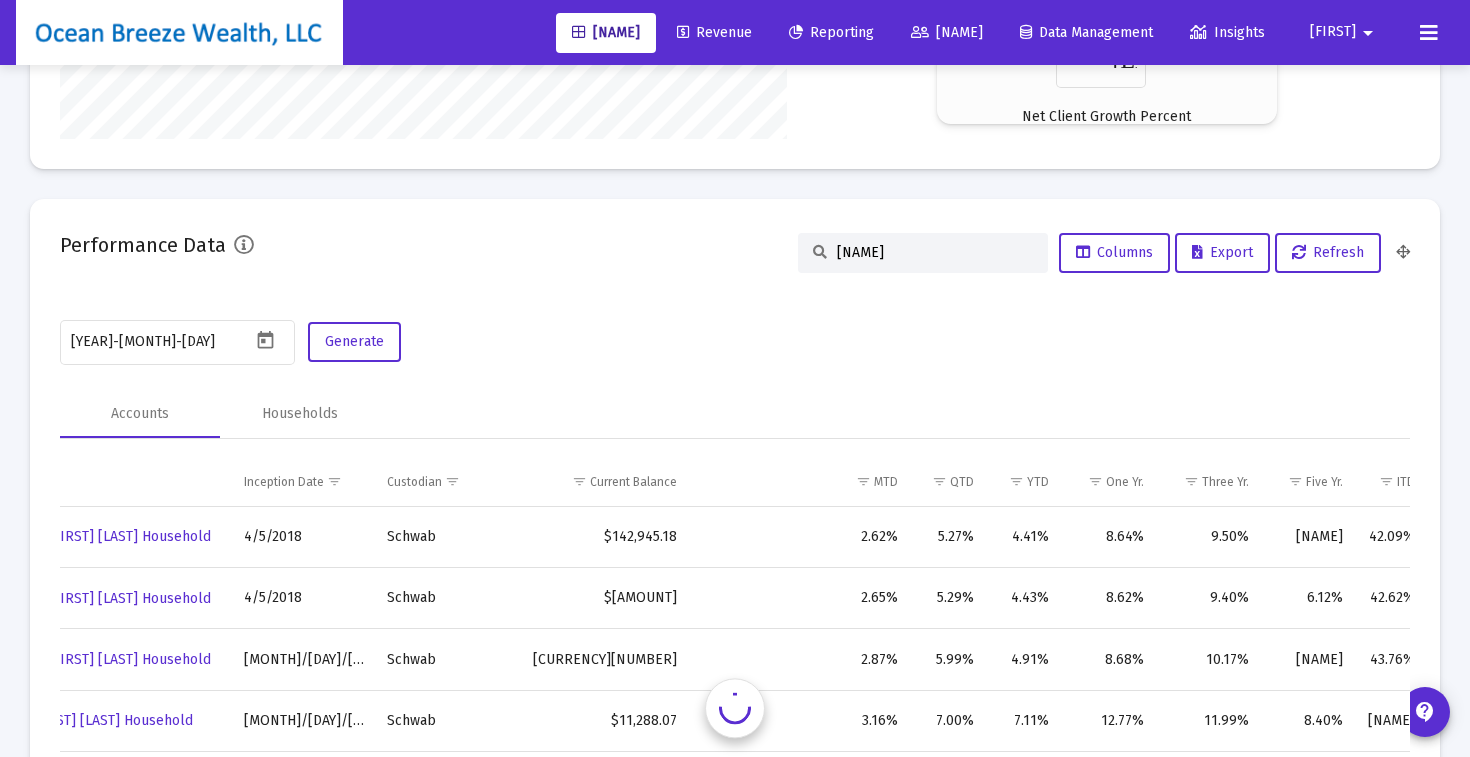 scroll, scrollTop: 0, scrollLeft: 0, axis: both 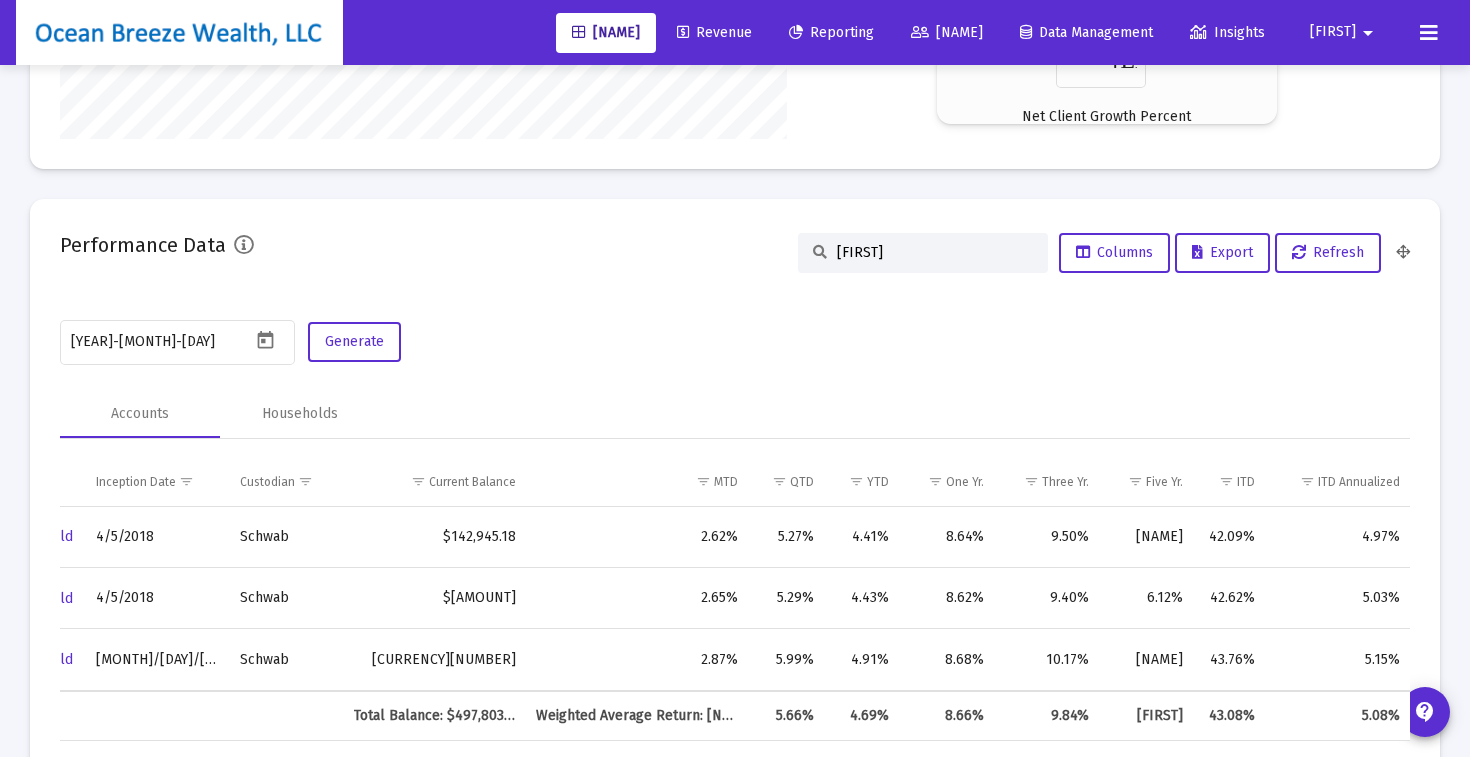 click on "[FIRST]" at bounding box center (935, 252) 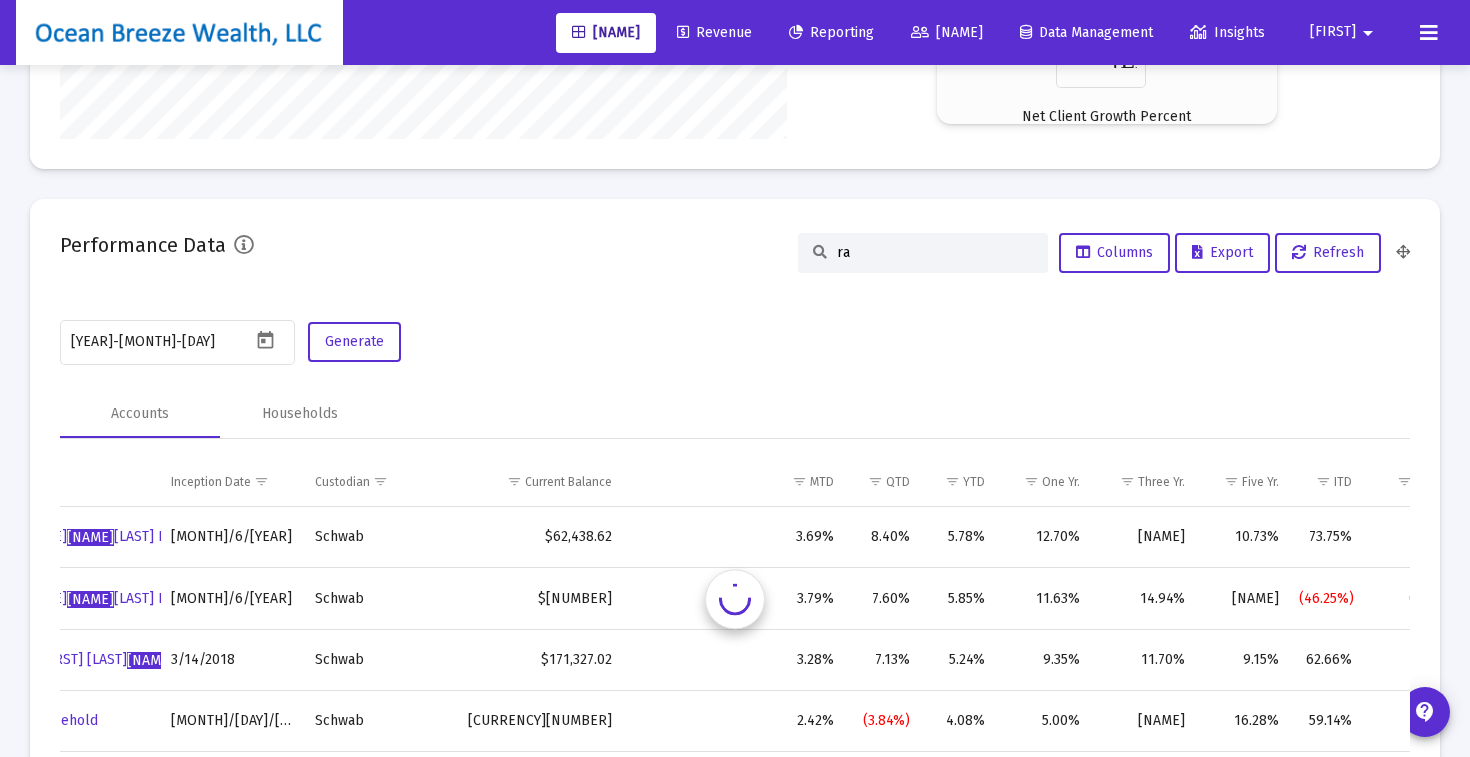 scroll, scrollTop: 0, scrollLeft: 0, axis: both 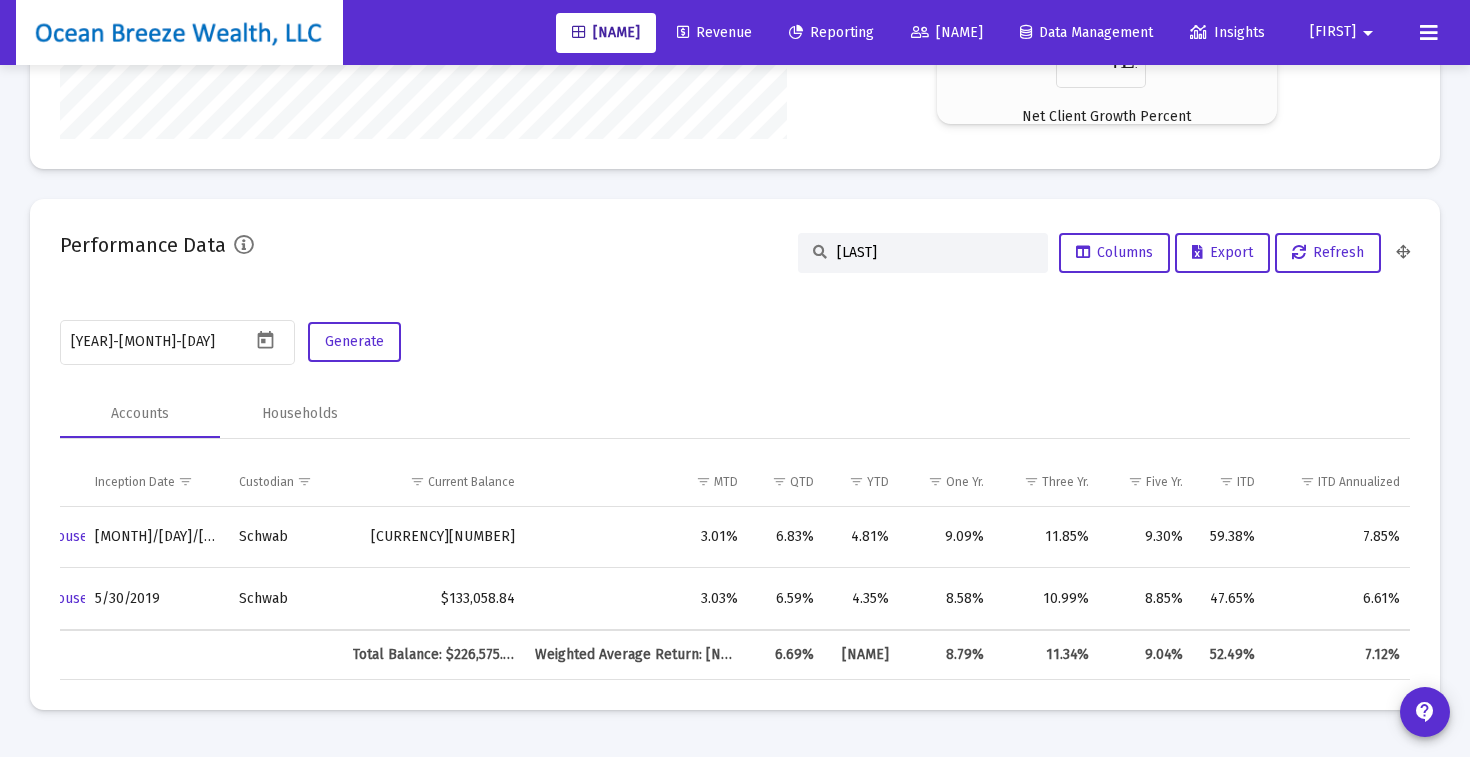 click on "[LAST]" at bounding box center [935, 252] 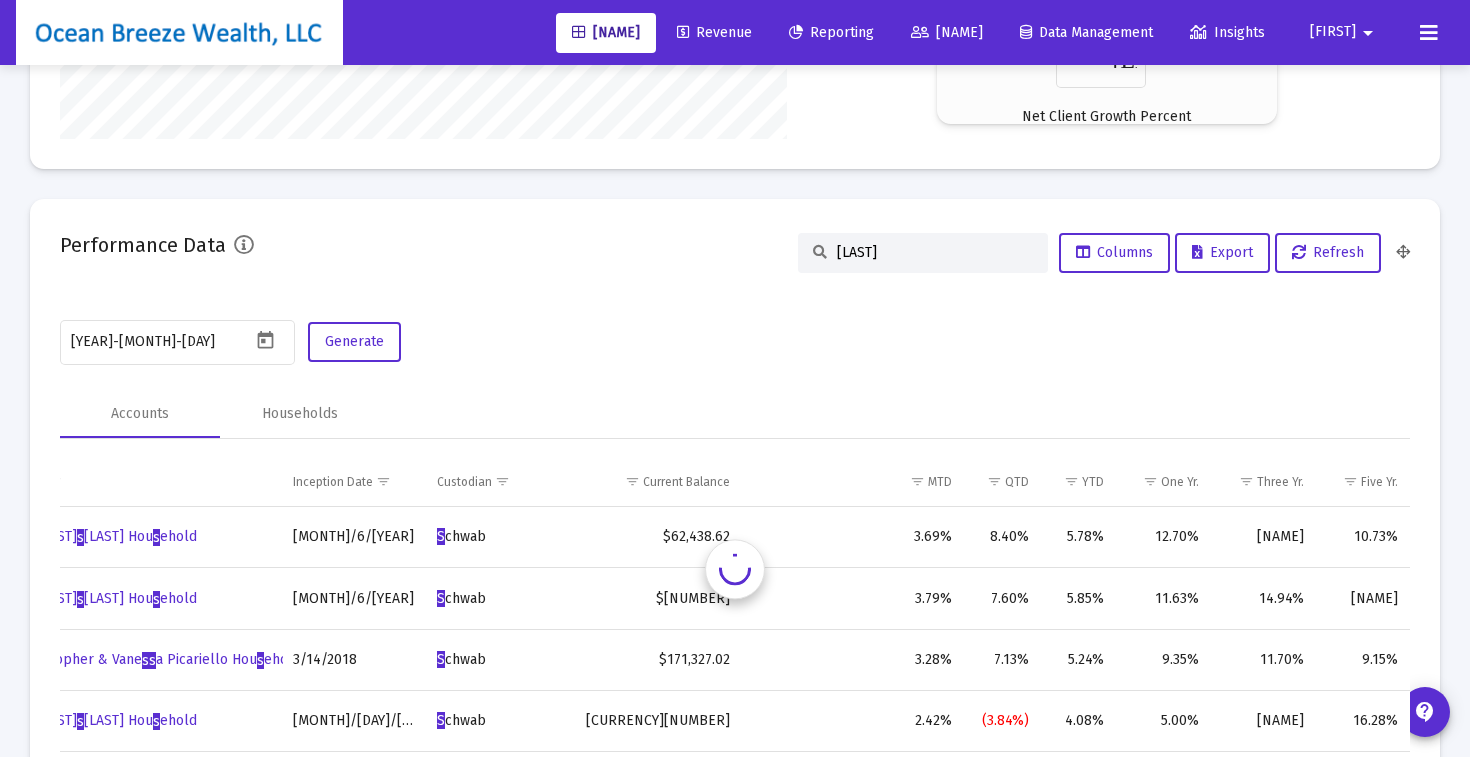 scroll, scrollTop: 0, scrollLeft: 0, axis: both 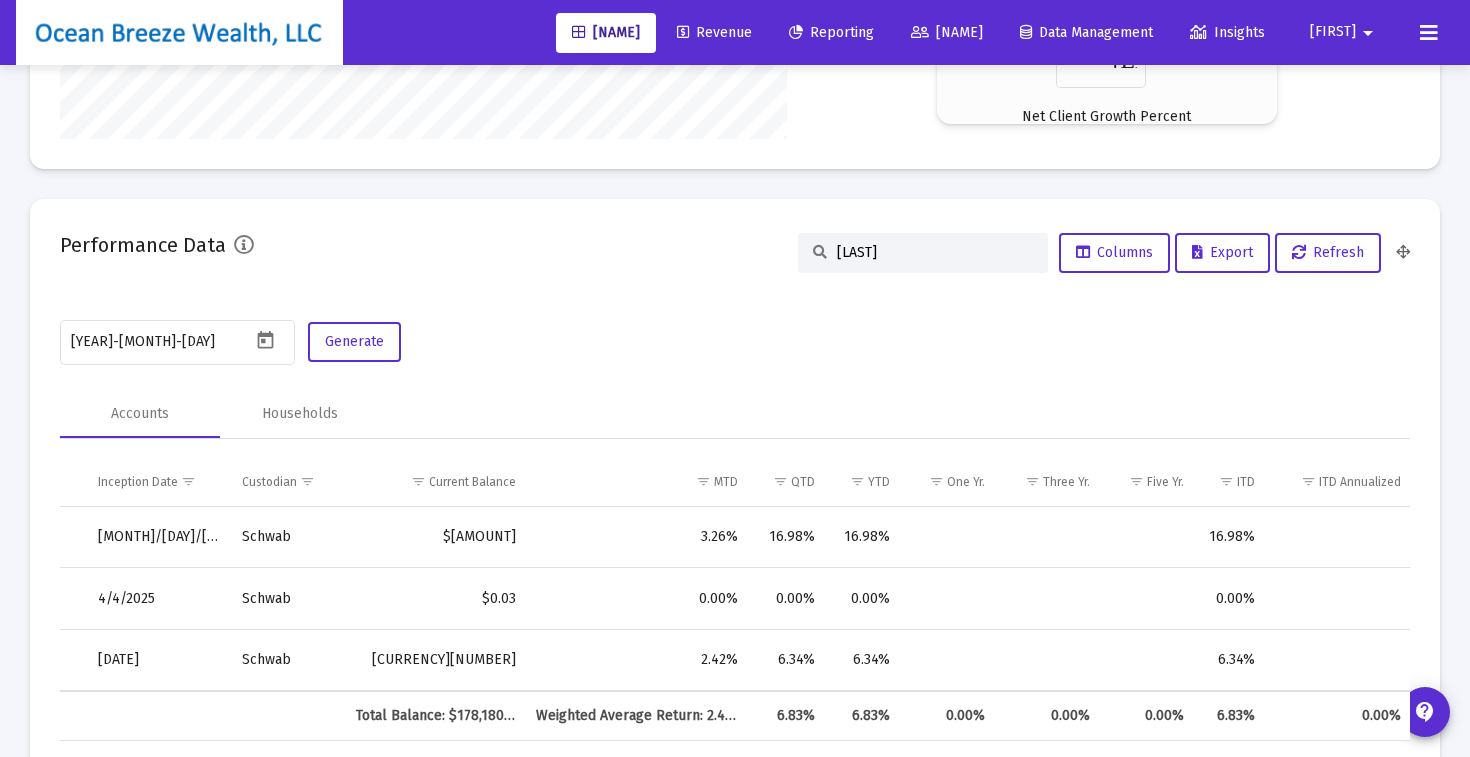 click on "[LAST]" at bounding box center [935, 252] 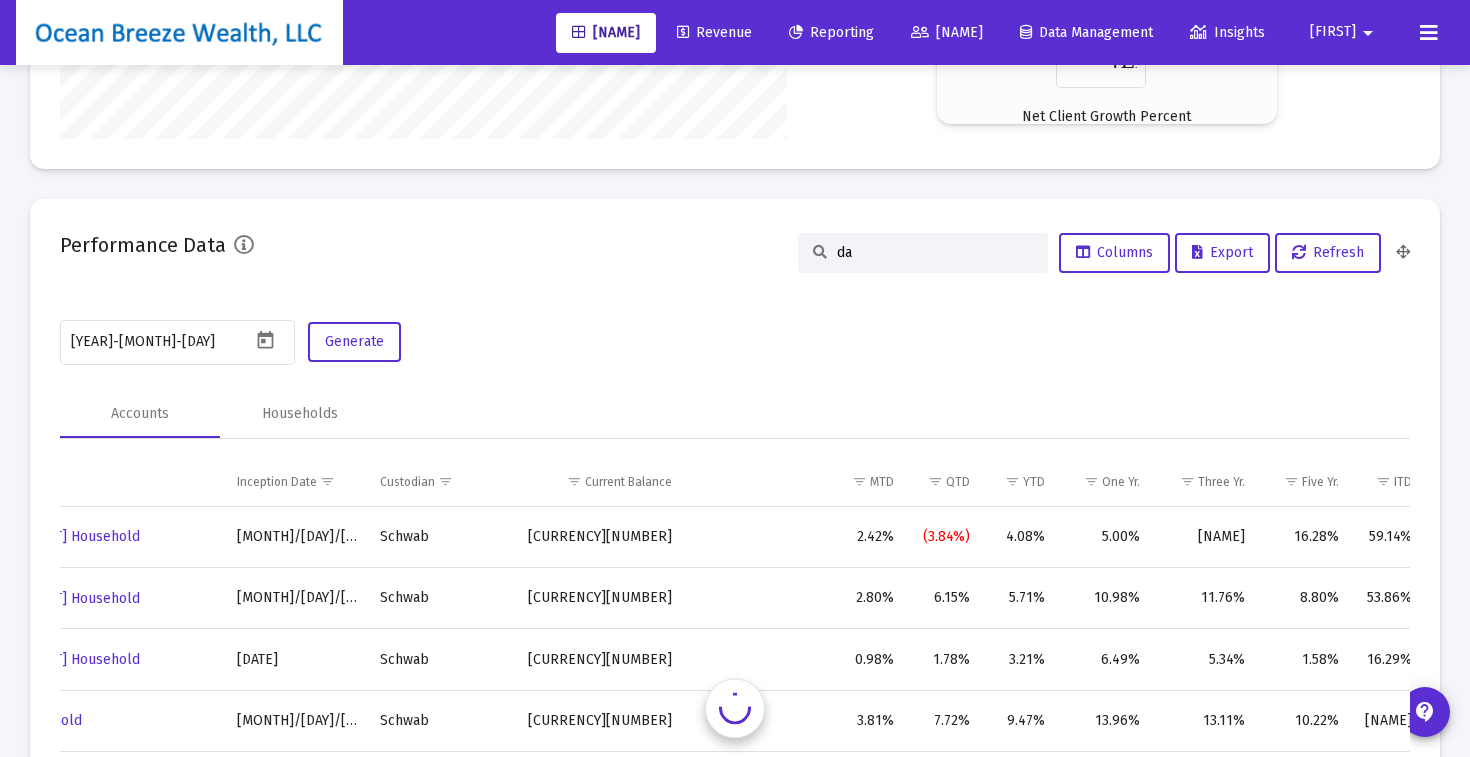 scroll, scrollTop: 0, scrollLeft: 806, axis: horizontal 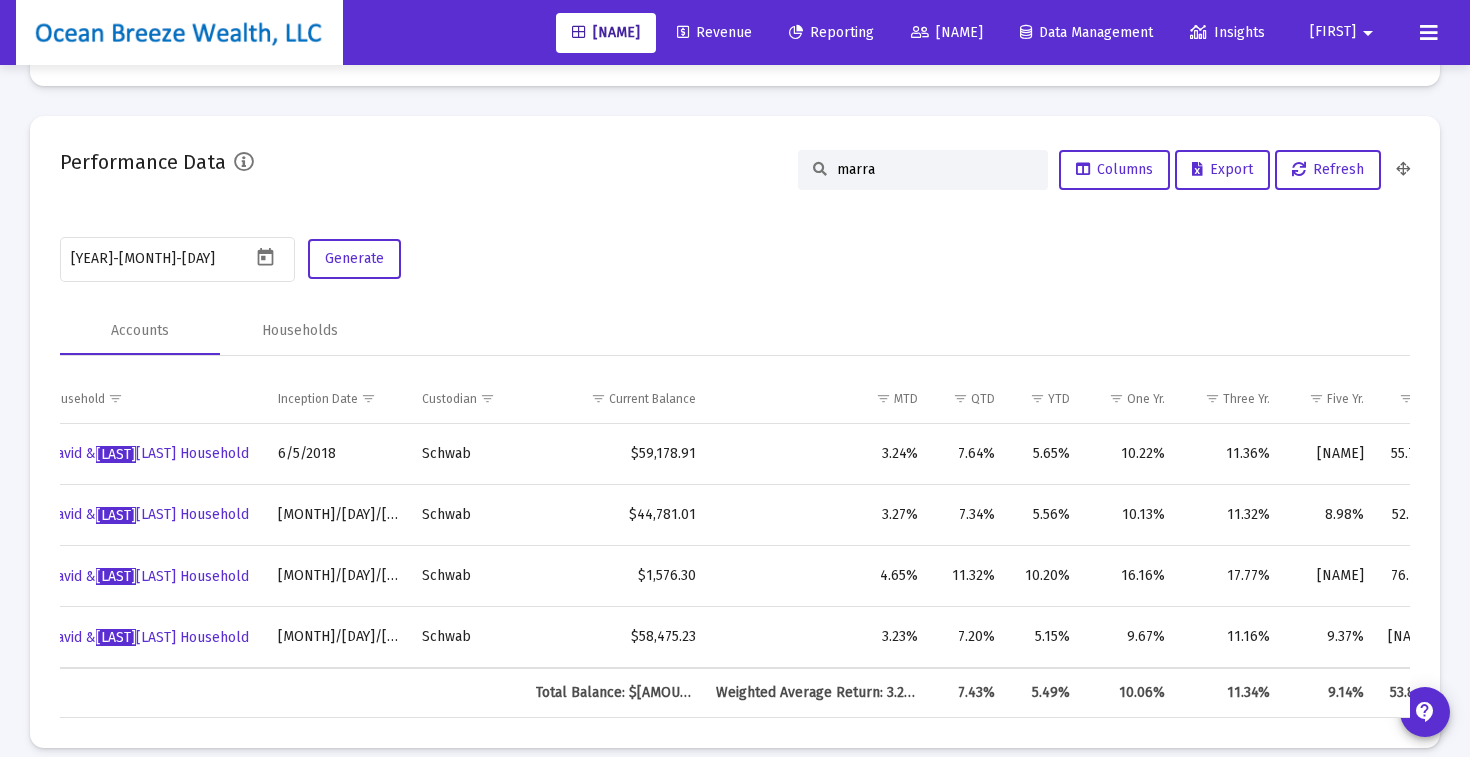 click on "marra" at bounding box center [935, 169] 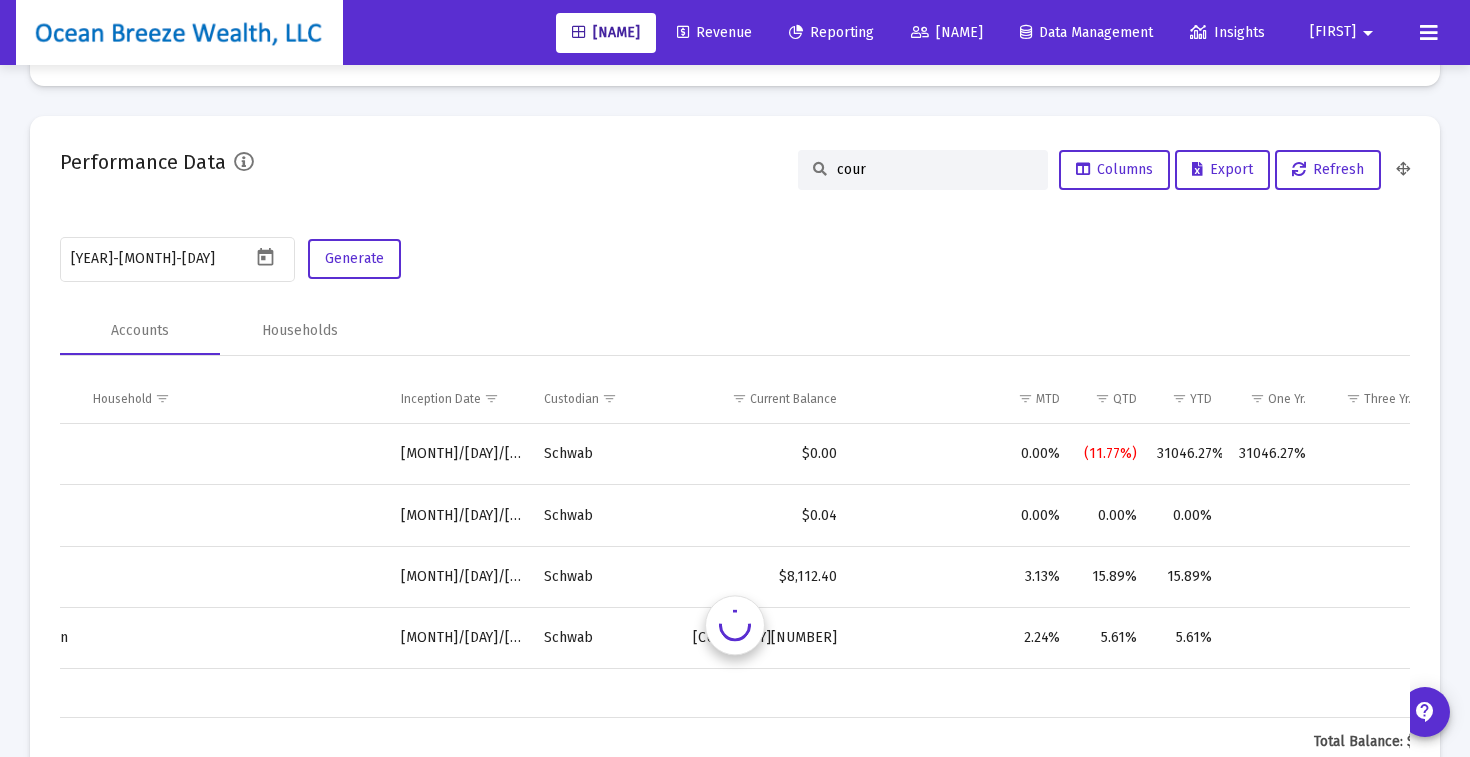 scroll, scrollTop: 0, scrollLeft: 642, axis: horizontal 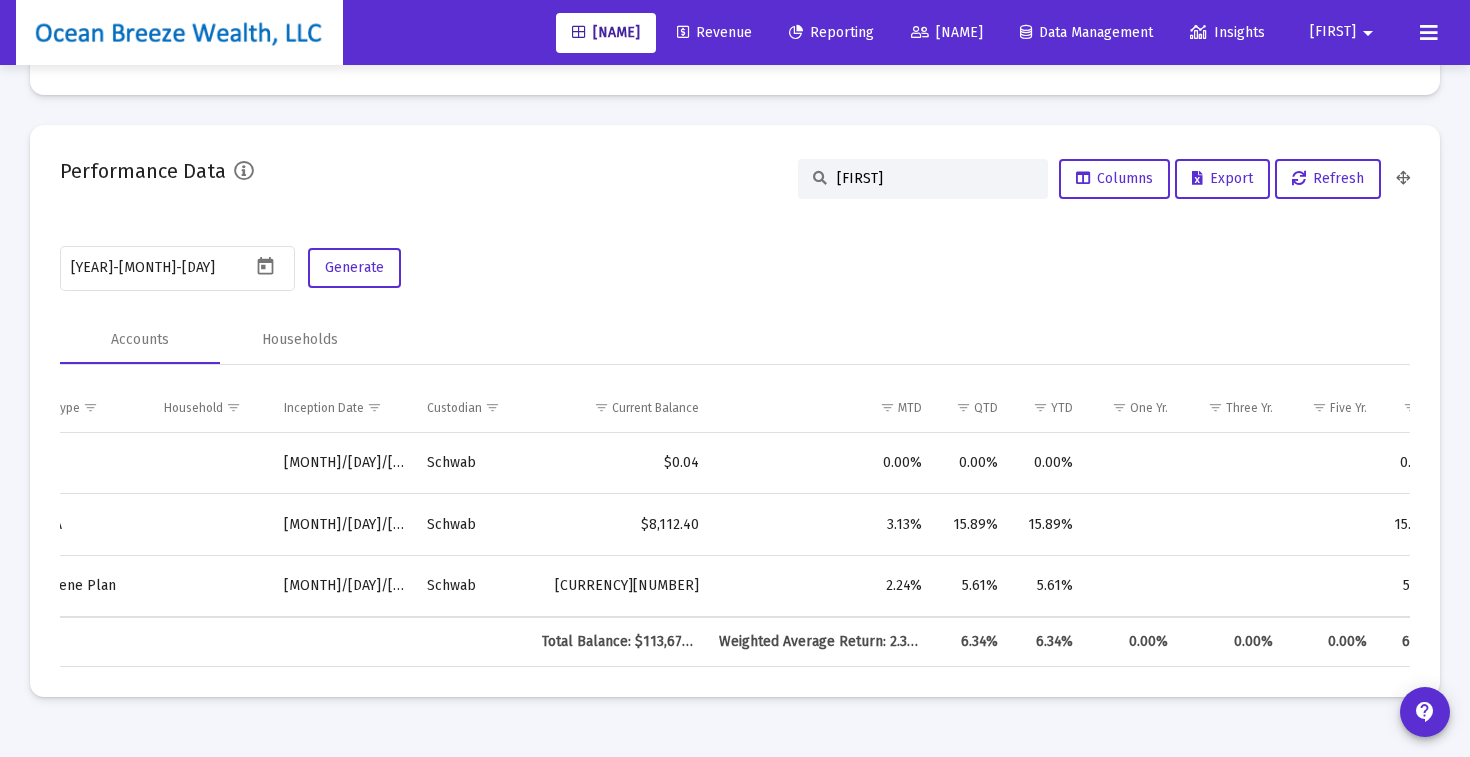 click on "[FIRST]" at bounding box center (935, 178) 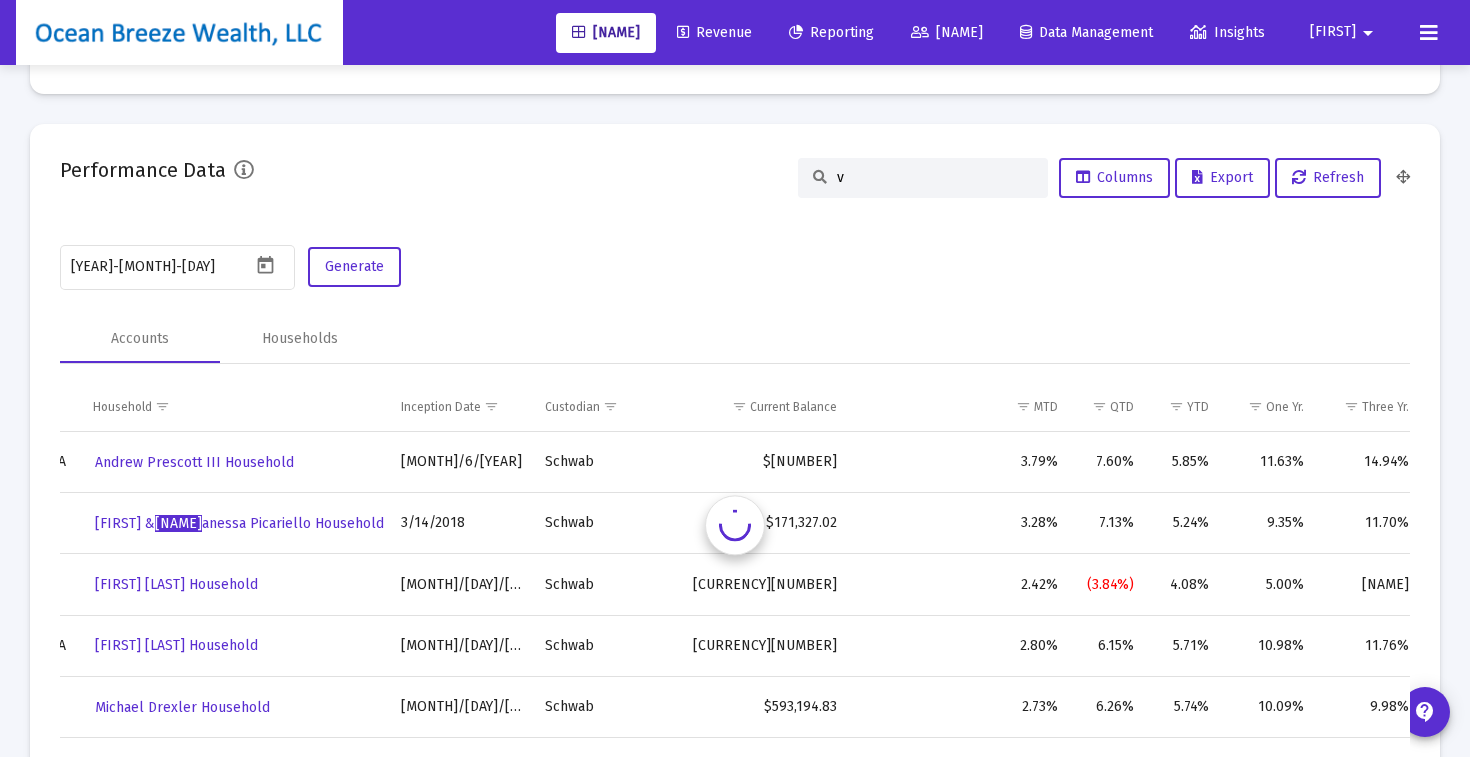 scroll, scrollTop: 3493, scrollLeft: 0, axis: vertical 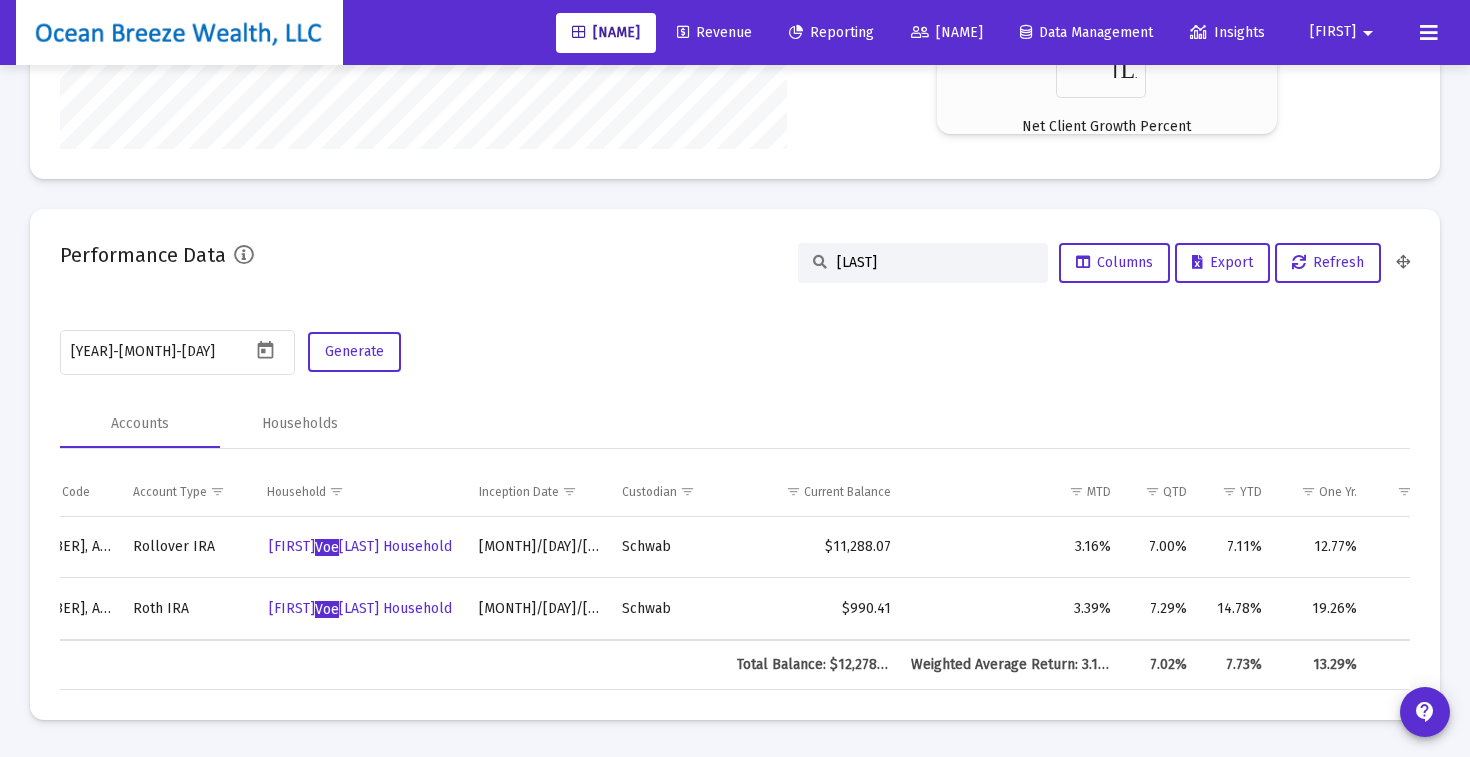 type on "[LAST]" 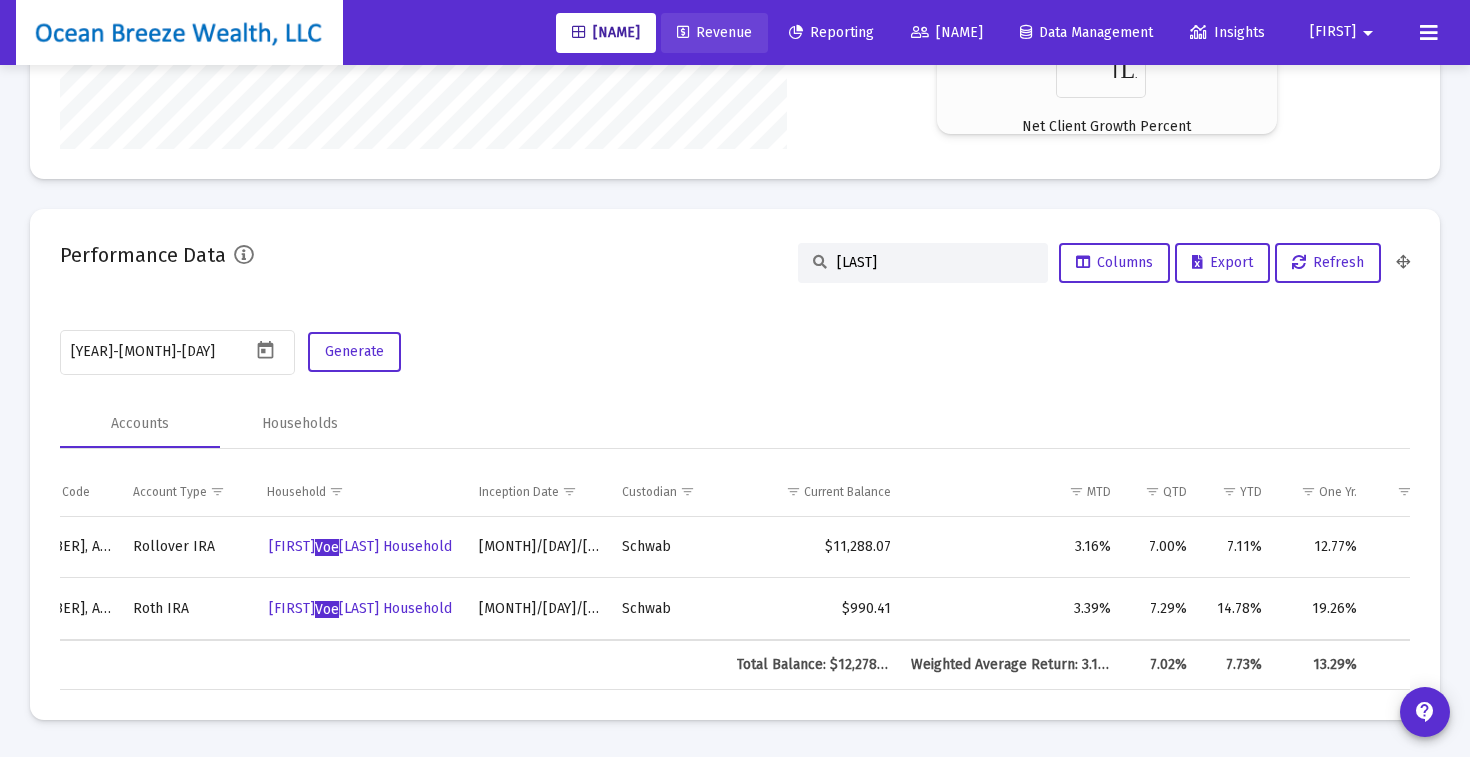 click on "Revenue" at bounding box center (714, 32) 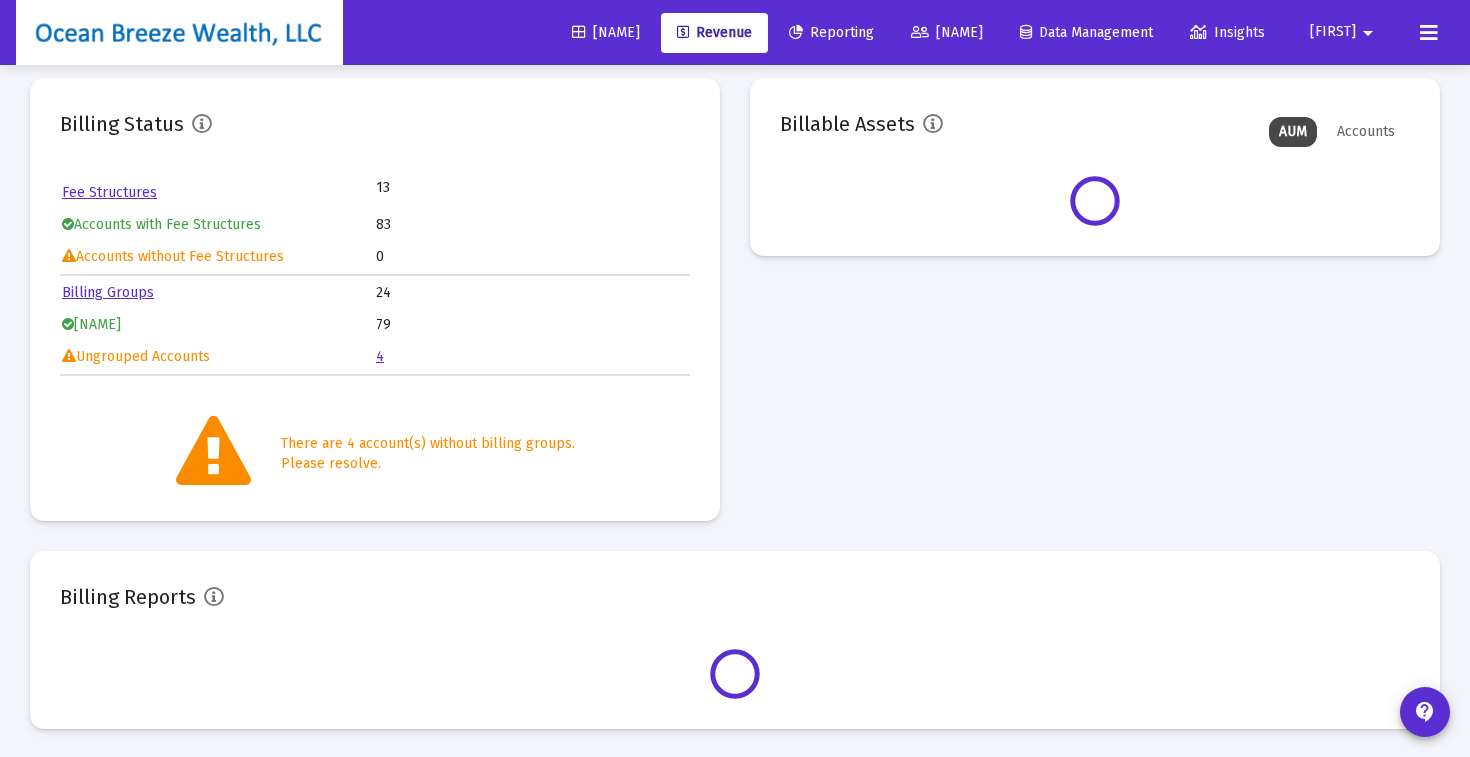 scroll, scrollTop: 249, scrollLeft: 0, axis: vertical 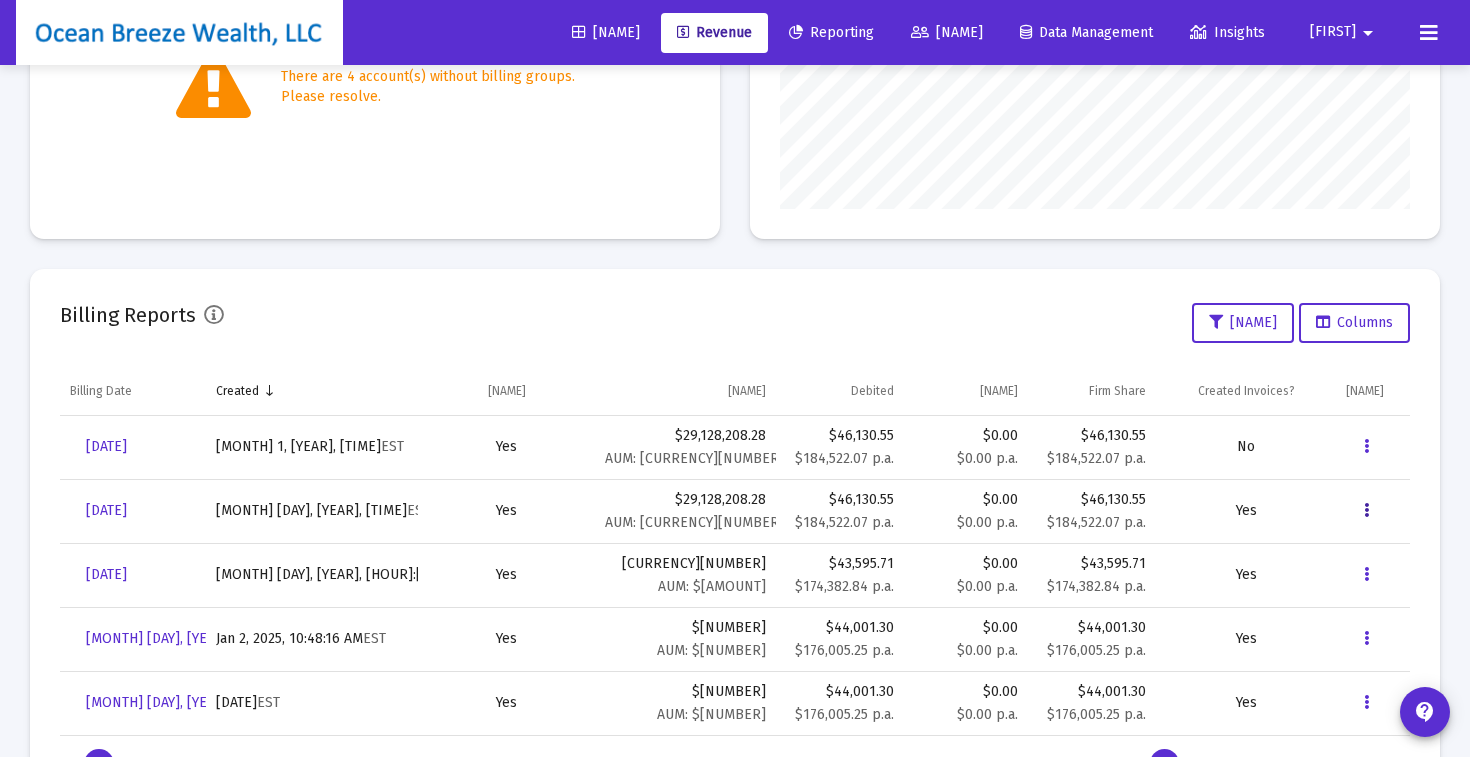 click at bounding box center [1366, 447] 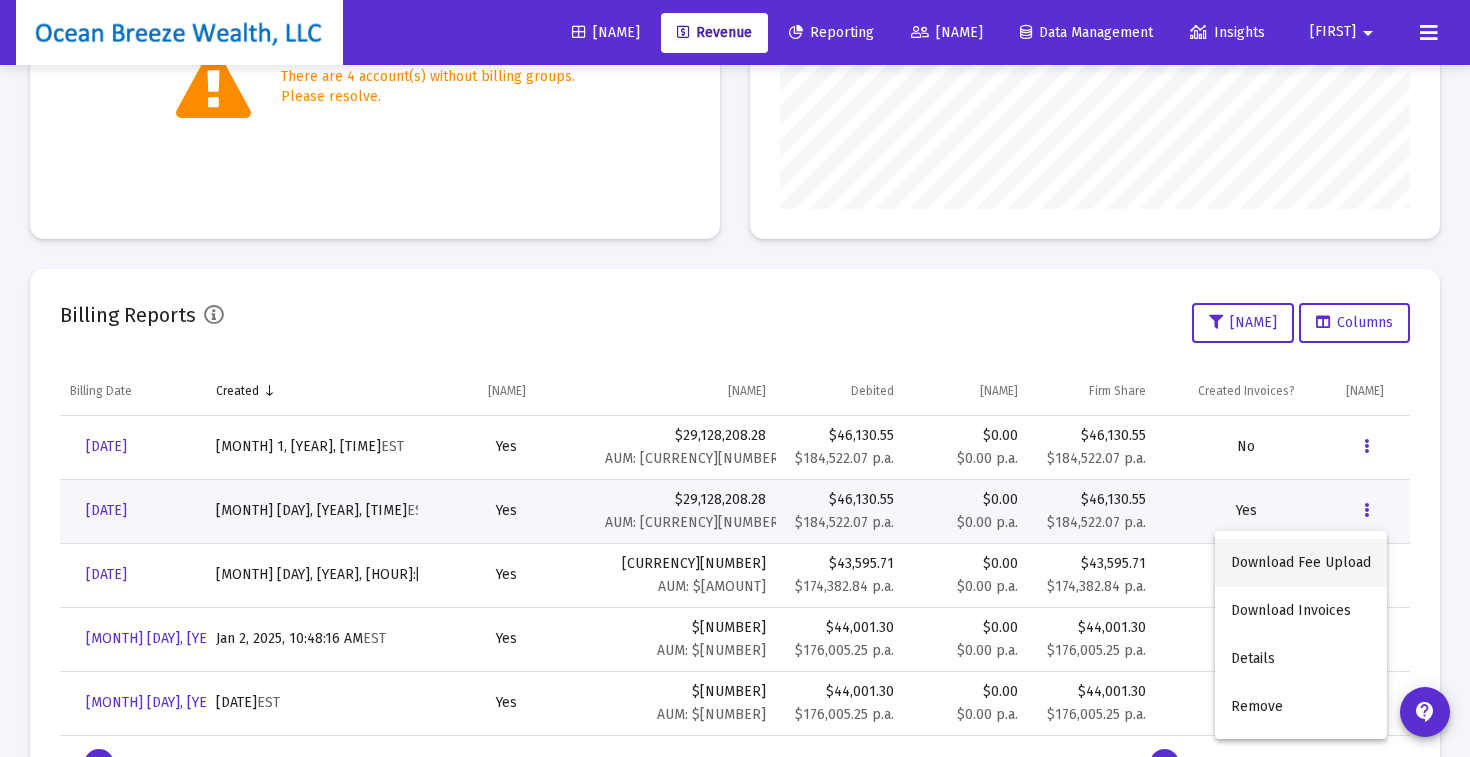 click on "Download Fee Upload" at bounding box center (1301, 563) 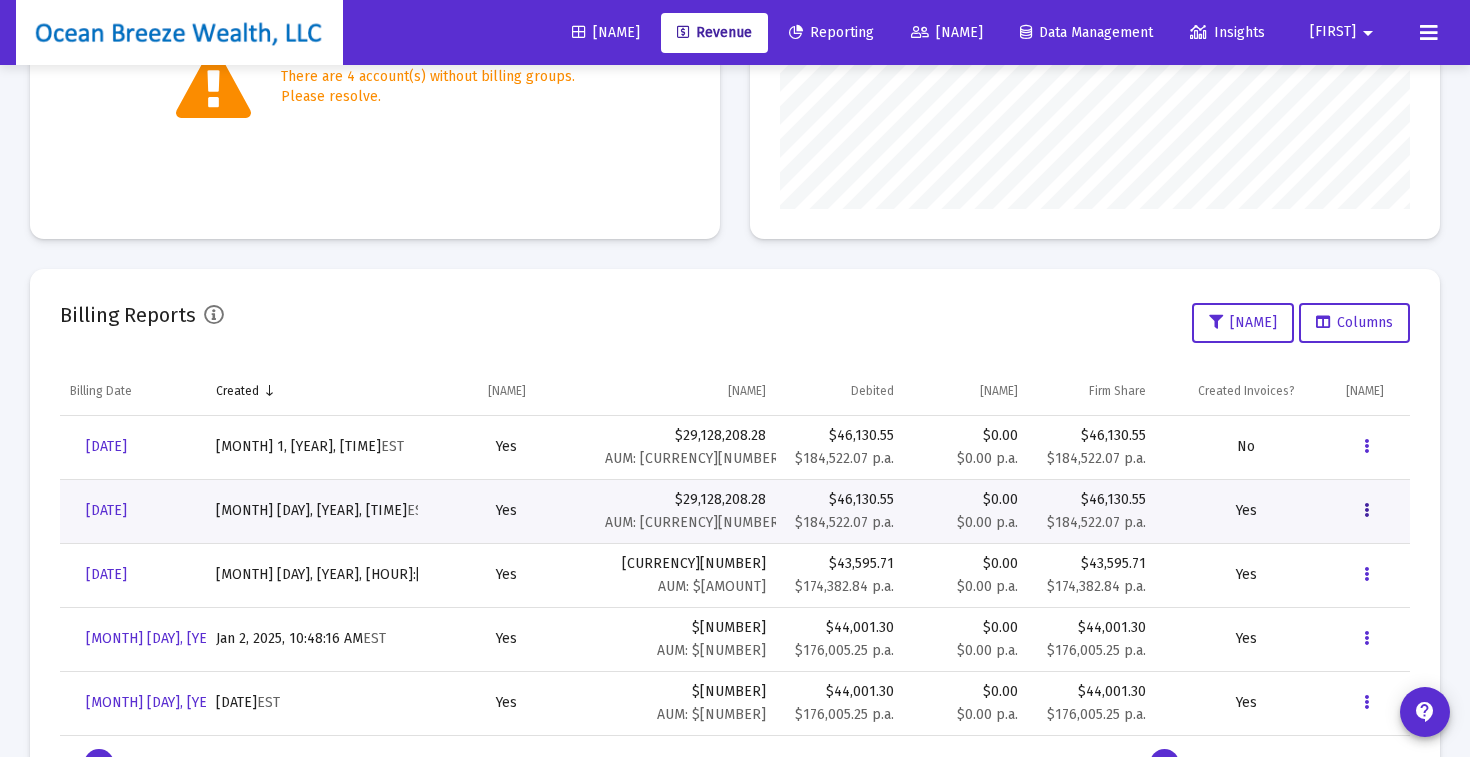 click at bounding box center (1366, 511) 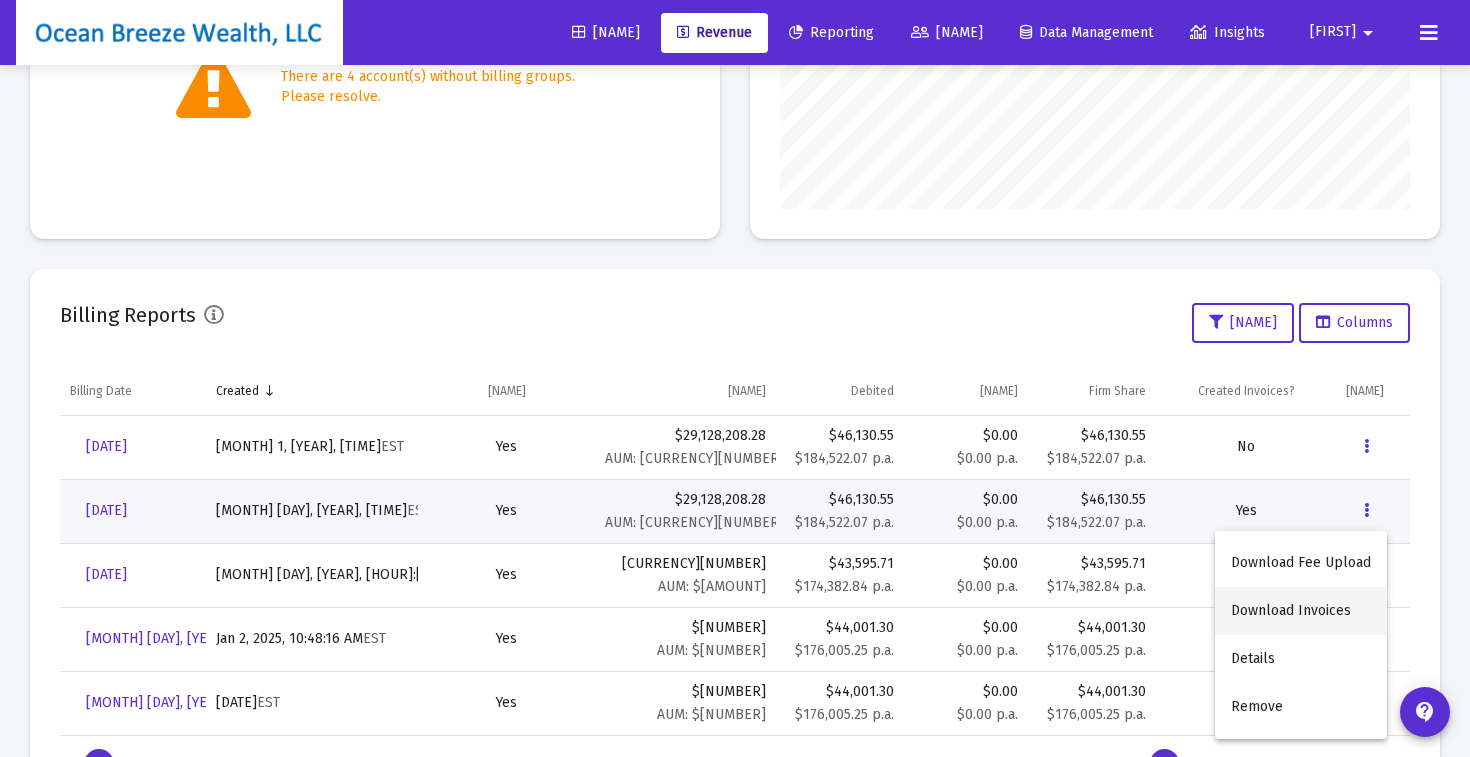 click on "Download Invoices" at bounding box center [1301, 611] 